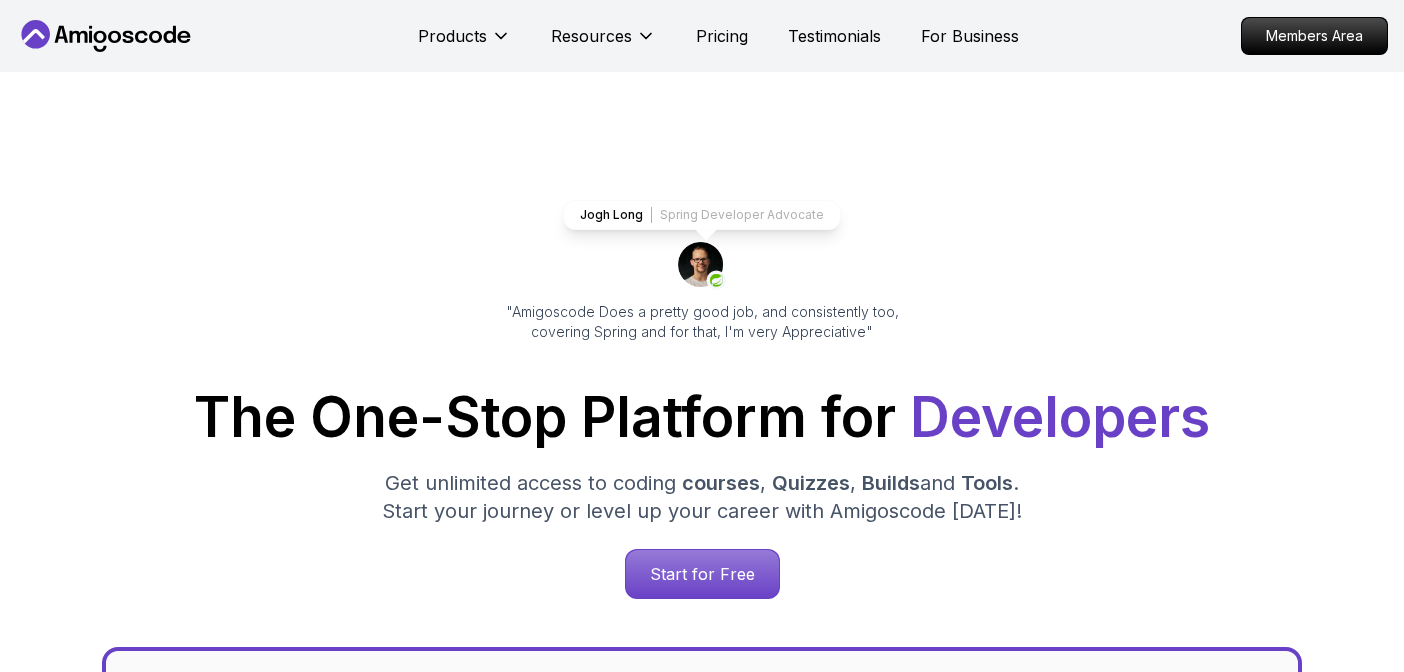 scroll, scrollTop: 0, scrollLeft: 0, axis: both 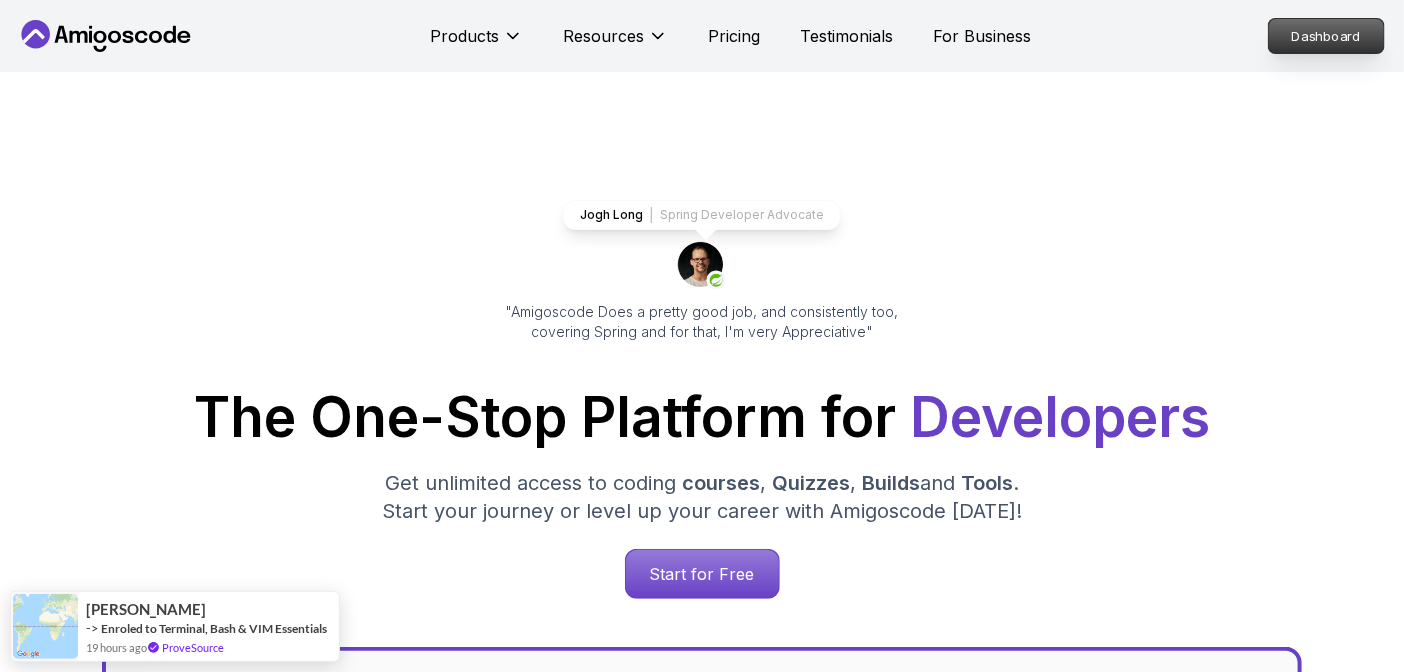 click on "Dashboard" at bounding box center [1326, 36] 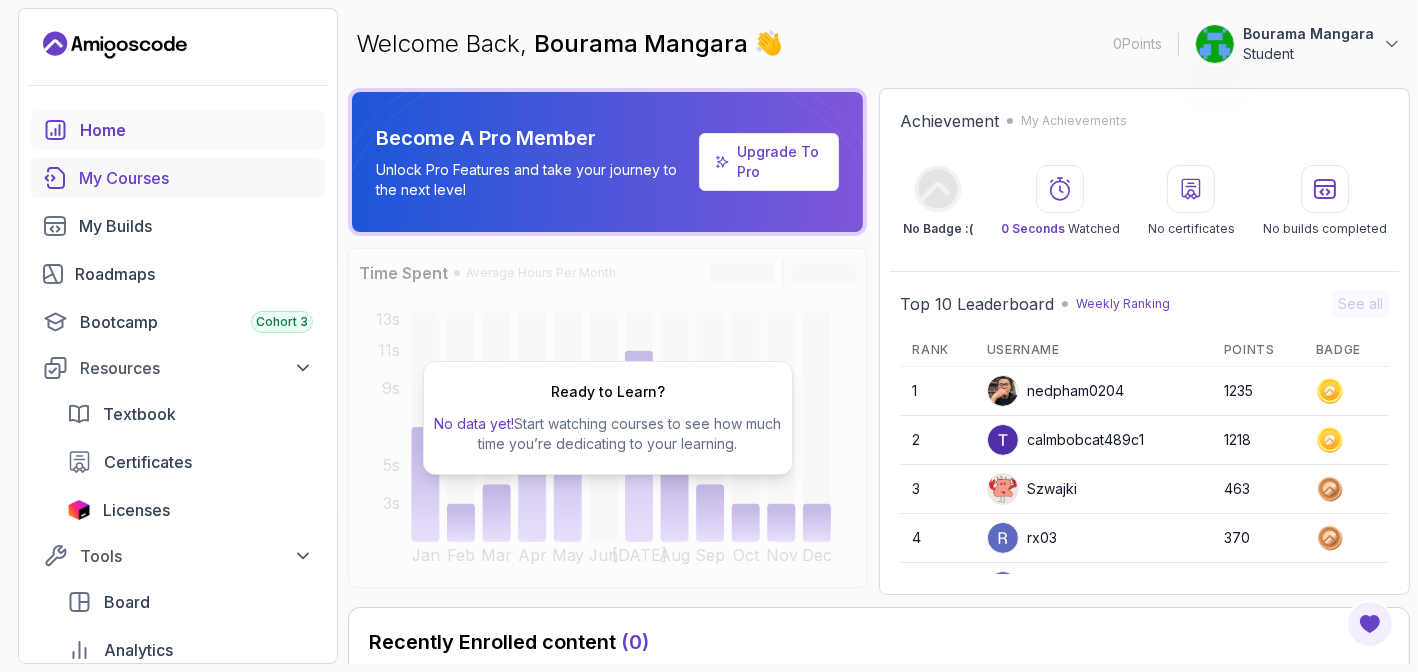 click on "My Courses" at bounding box center (196, 178) 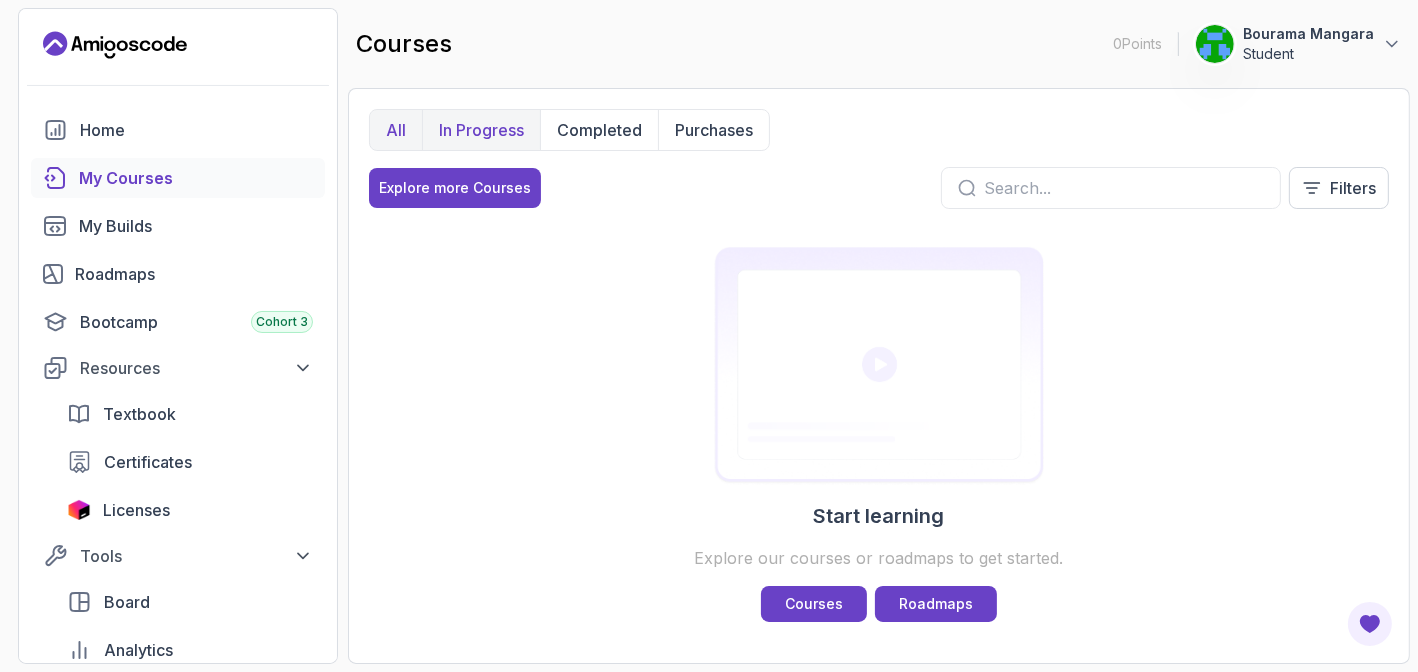 click on "In Progress" at bounding box center (481, 130) 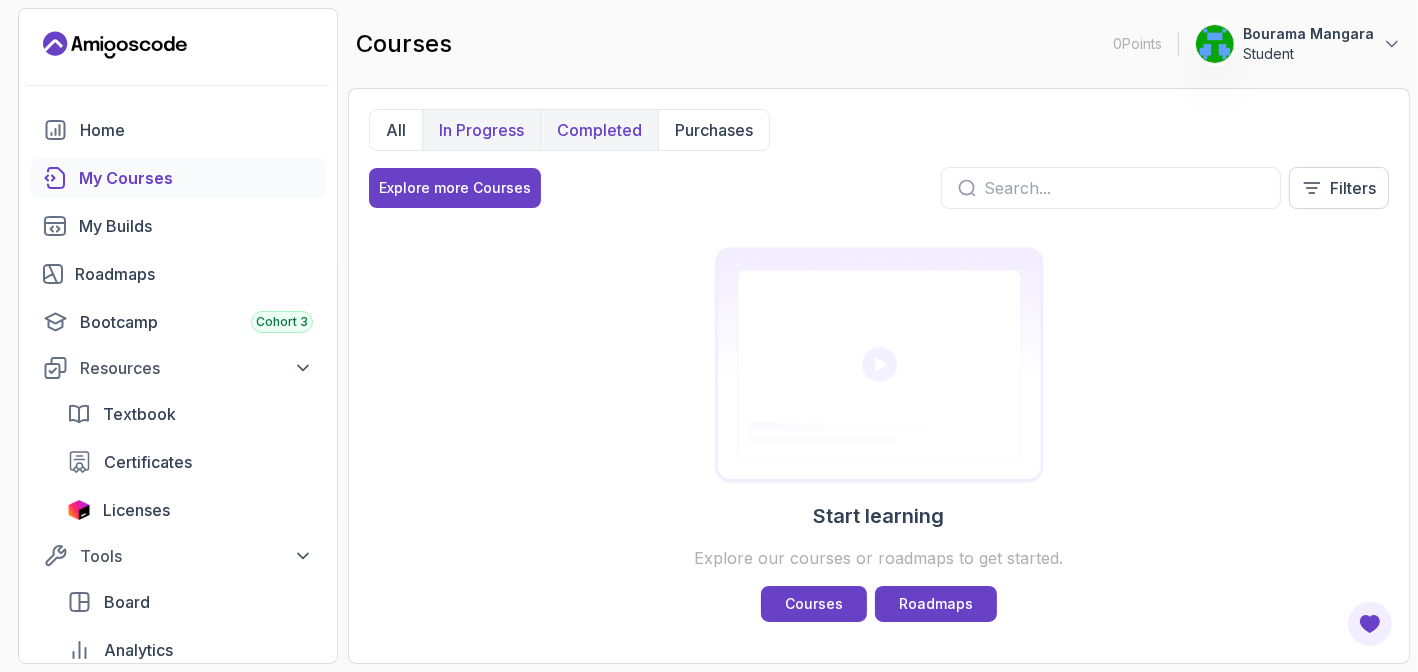 click on "Completed" at bounding box center [599, 130] 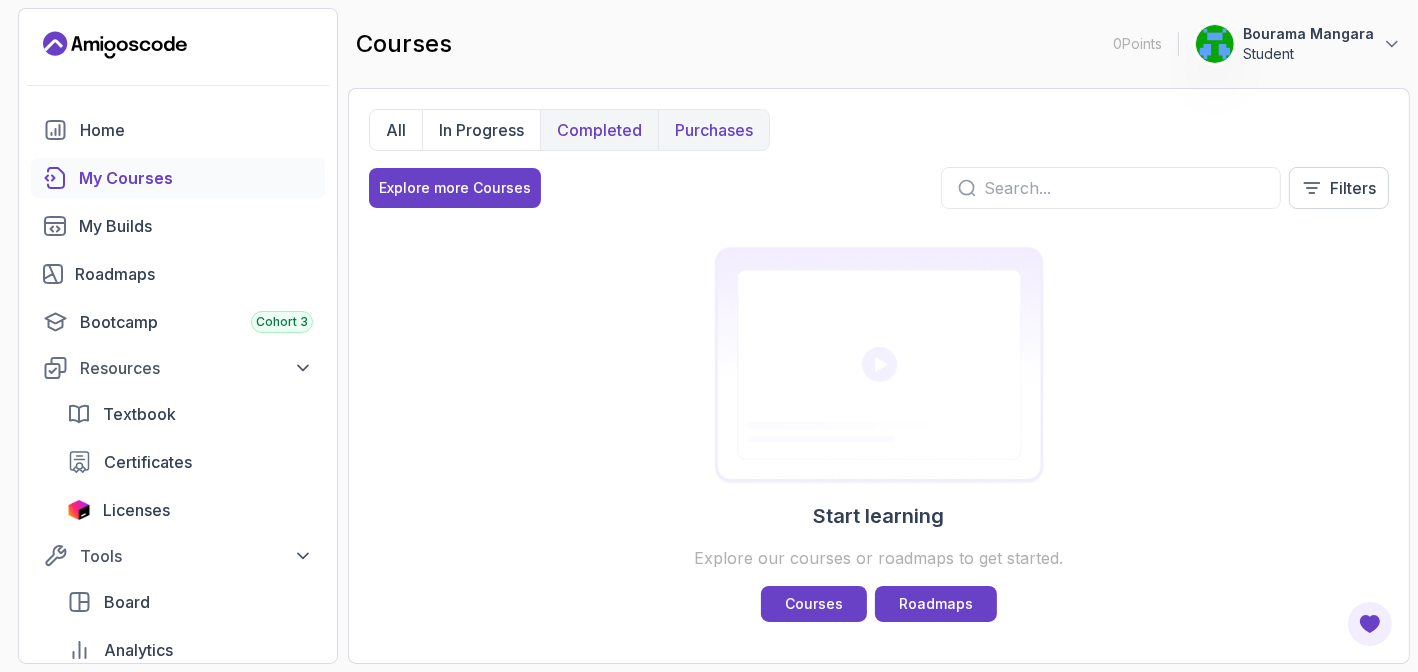 click on "Purchases" at bounding box center [714, 130] 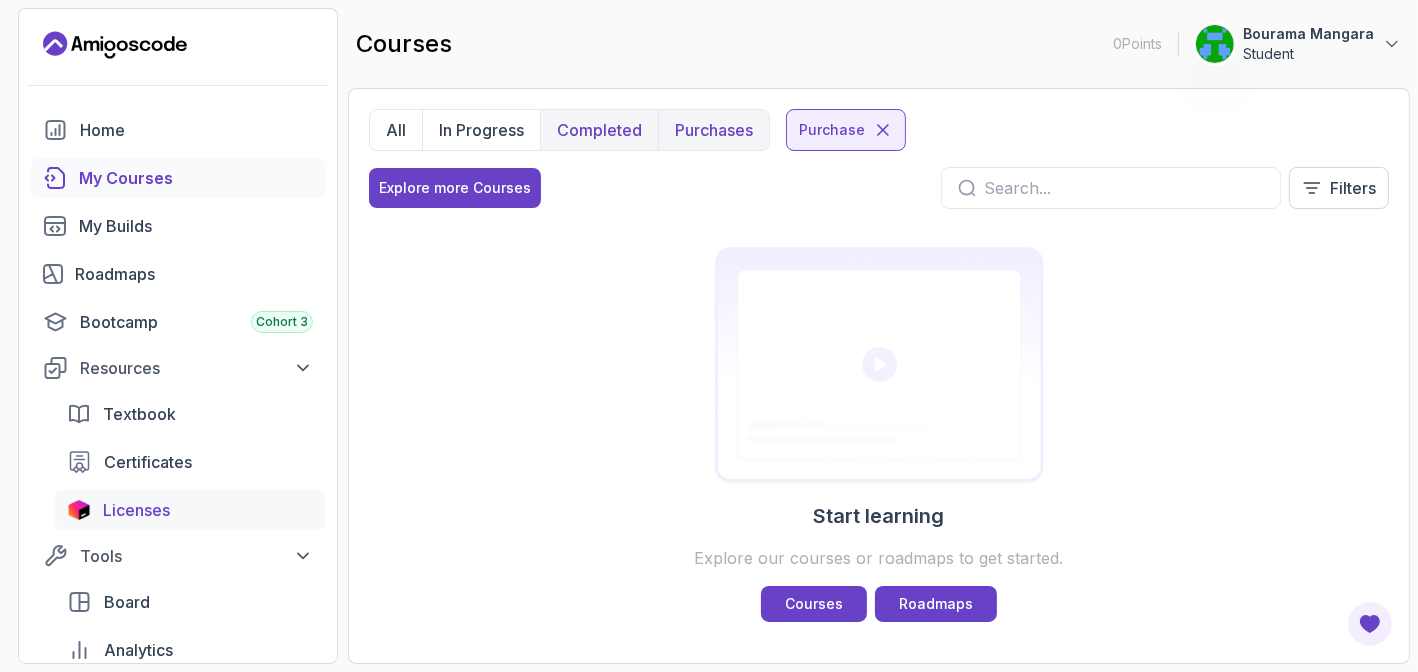 click on "Licenses" at bounding box center [136, 510] 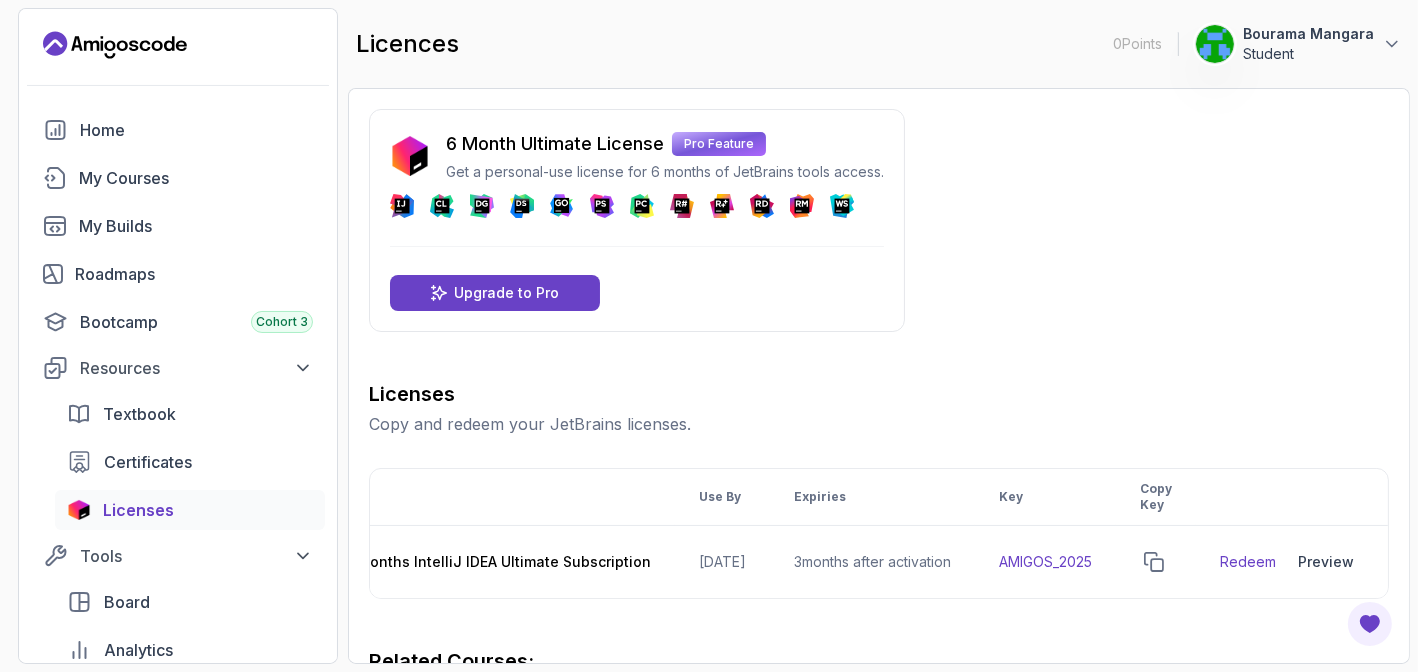 scroll, scrollTop: 0, scrollLeft: 0, axis: both 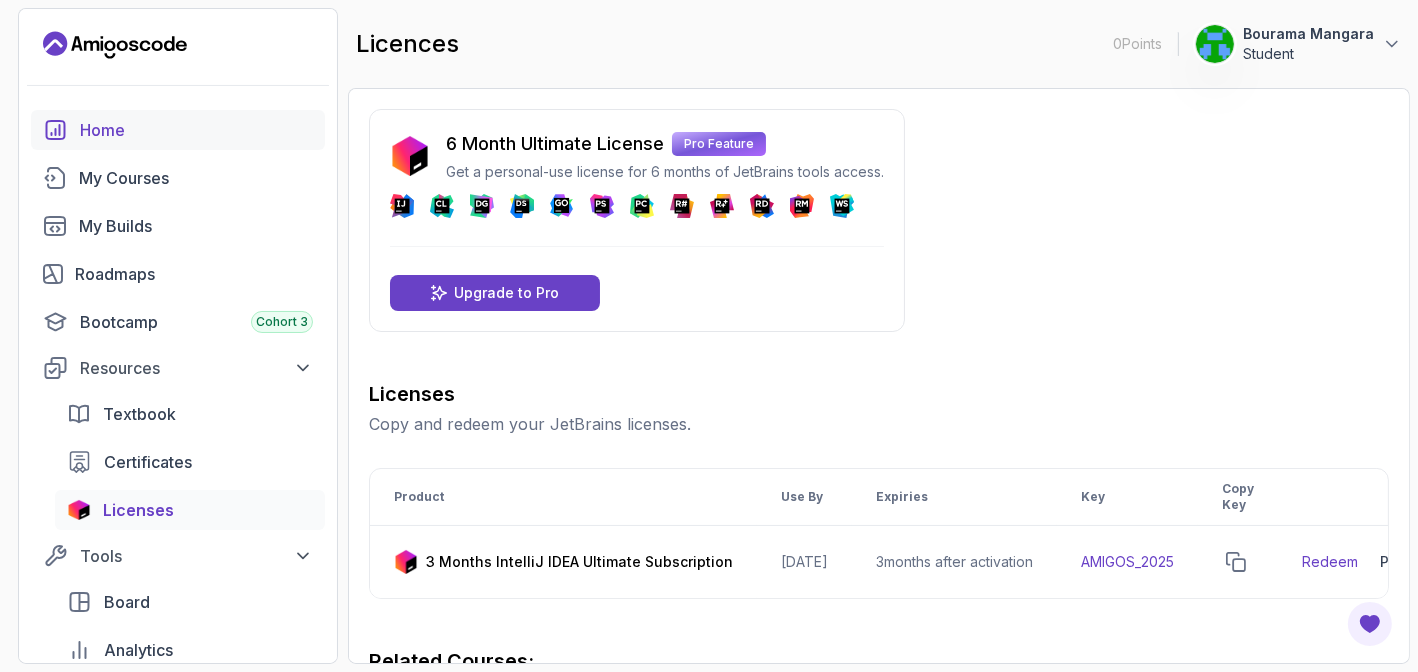 click on "Home" at bounding box center (196, 130) 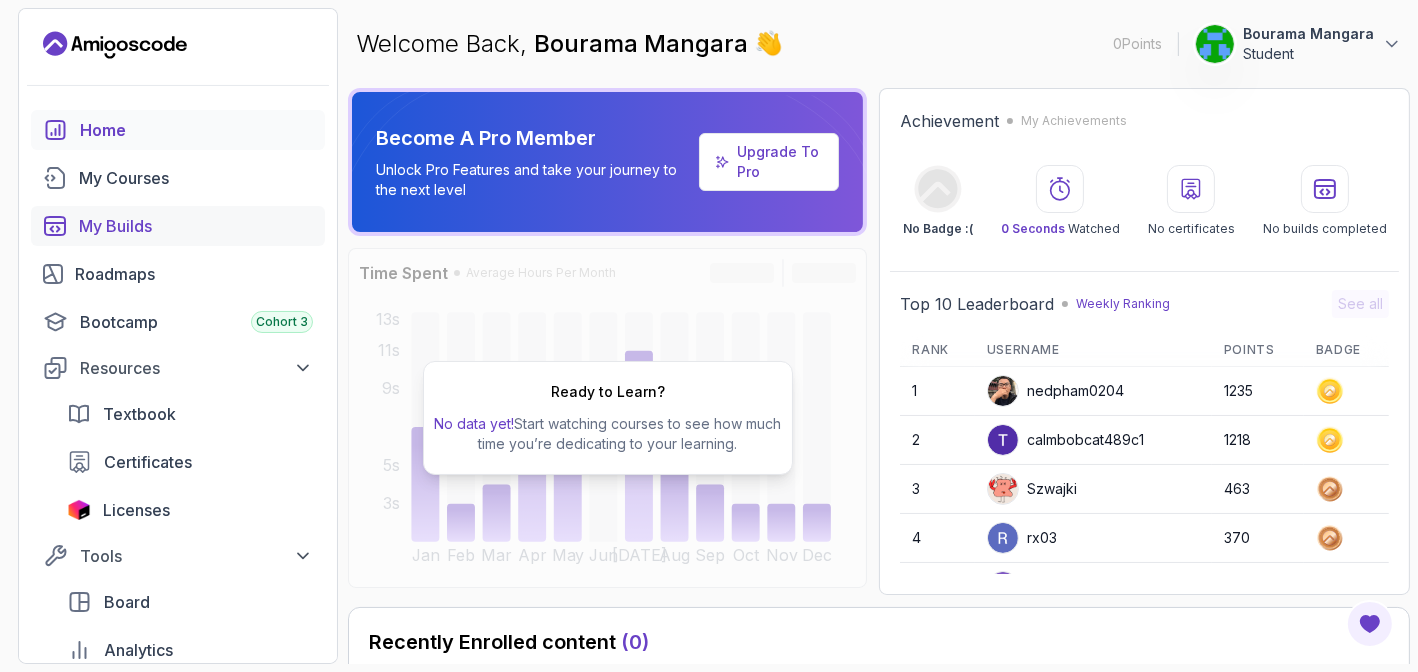 click on "My Builds" at bounding box center (196, 226) 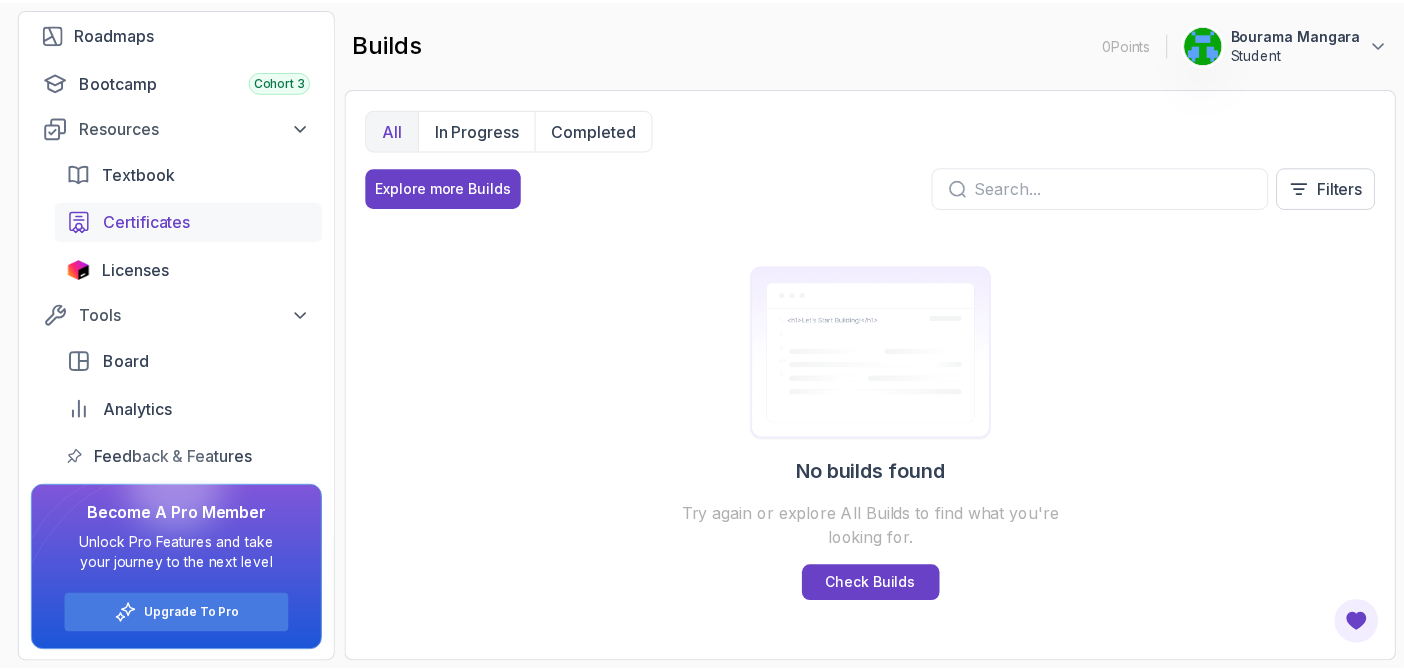scroll, scrollTop: 0, scrollLeft: 0, axis: both 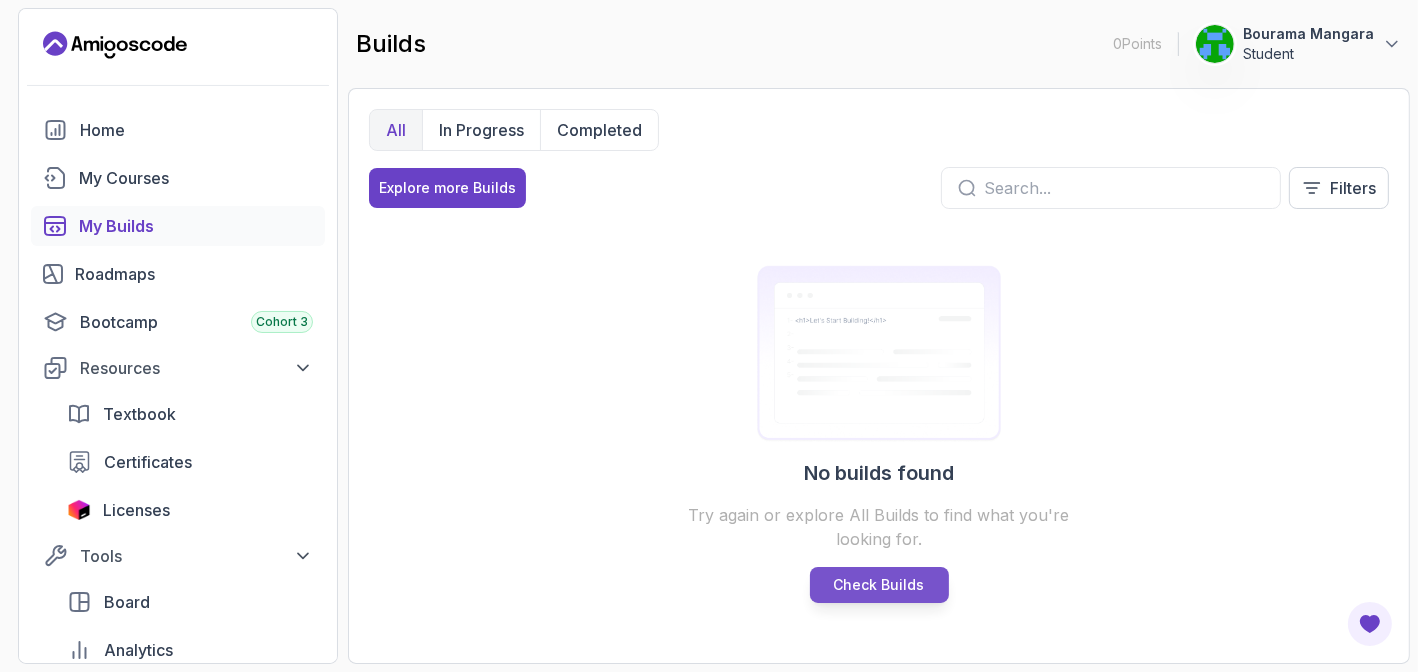 click on "Check Builds" at bounding box center [879, 585] 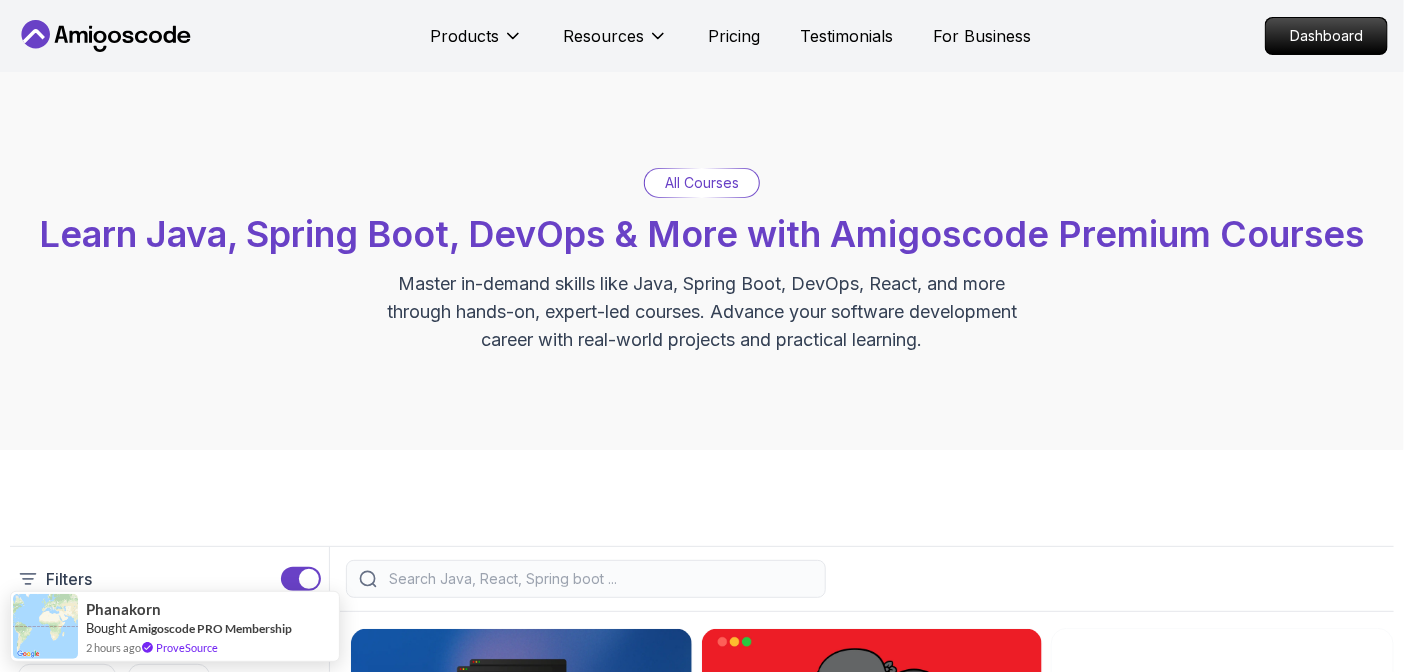 scroll, scrollTop: 363, scrollLeft: 0, axis: vertical 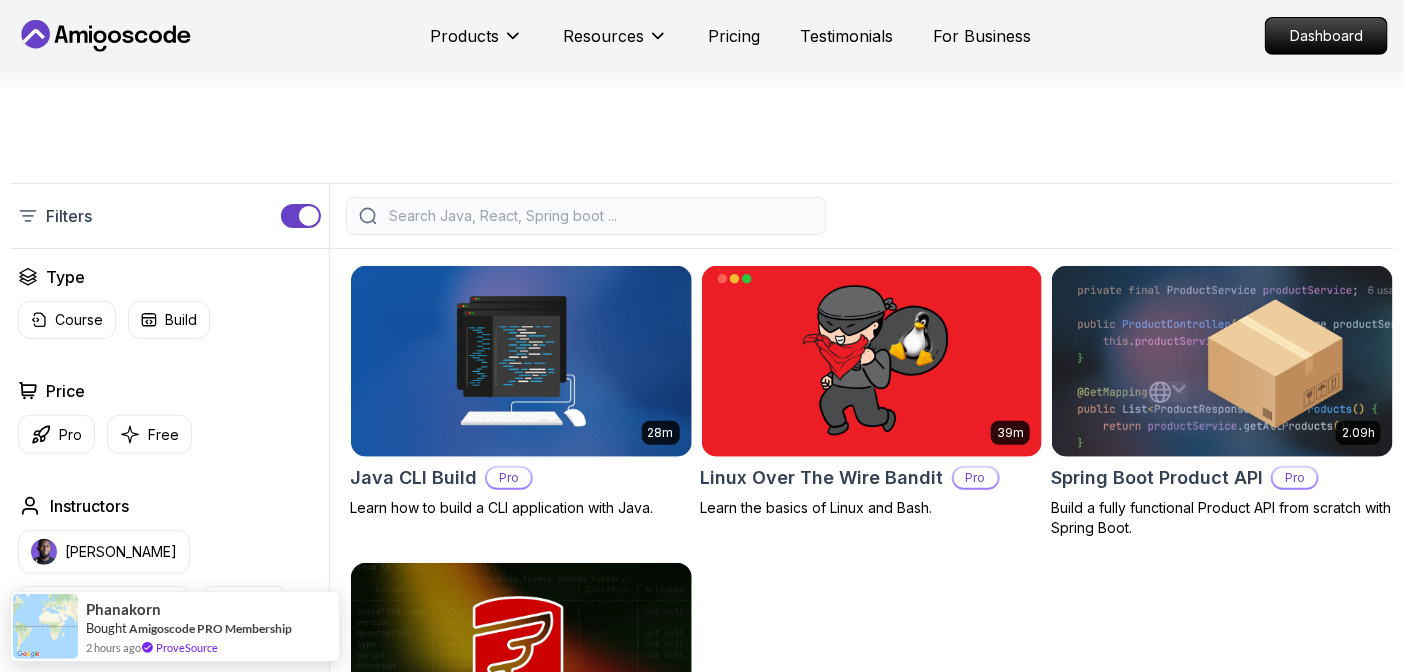 click on "Products Resources Pricing Testimonials For Business Dashboard Products Resources Pricing Testimonials For Business Dashboard All Courses Learn Java, Spring Boot, DevOps & More with Amigoscode Premium Courses Master in-demand skills like Java, Spring Boot, DevOps, React, and more through hands-on, expert-led courses. Advance your software development career with real-world projects and practical learning. Filters Filters Type Course Build Price Pro Free Instructors Nelson Djalo Richard Abz Duration 0-1 Hour 1-3 Hours +3 Hours Track Front End Back End Dev Ops Full Stack Level Junior Mid-level Senior 28m Java CLI Build Pro Learn how to build a CLI application with Java. 39m Linux Over The Wire Bandit Pro Learn the basics of Linux and Bash. 2.09h Spring Boot Product API Pro Build a fully functional Product API from scratch with Spring Boot. 47m Flyway and Spring Boot Pro Master database migrations with Spring Boot and Flyway. Implement version control for your database schema. We're Featured on     Succeed" at bounding box center [702, 2444] 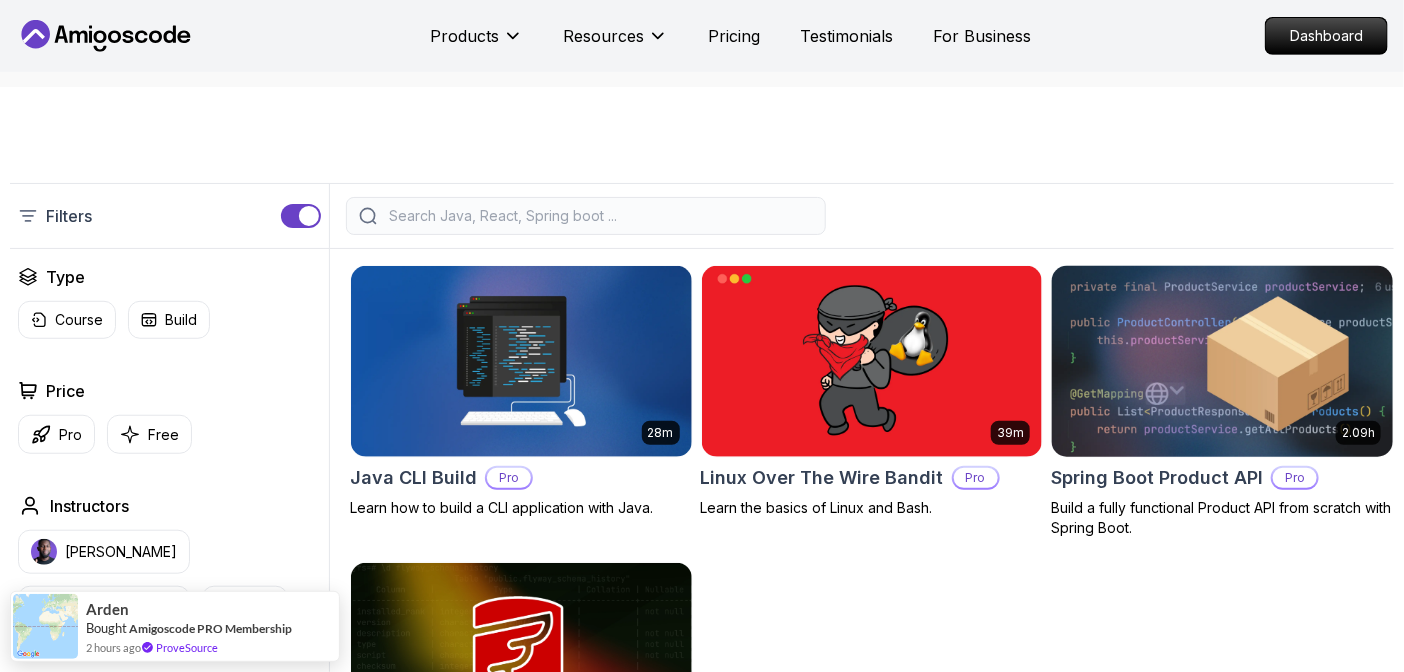 click at bounding box center [1223, 361] 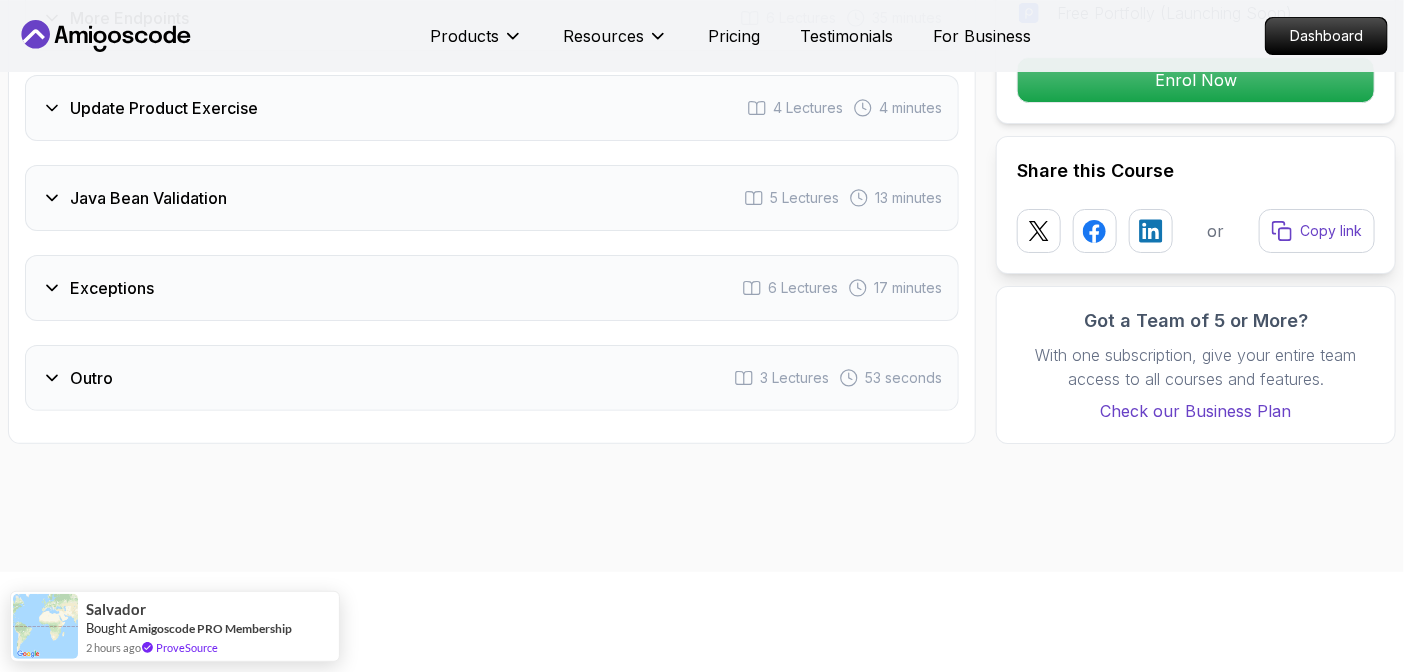 scroll, scrollTop: 2545, scrollLeft: 0, axis: vertical 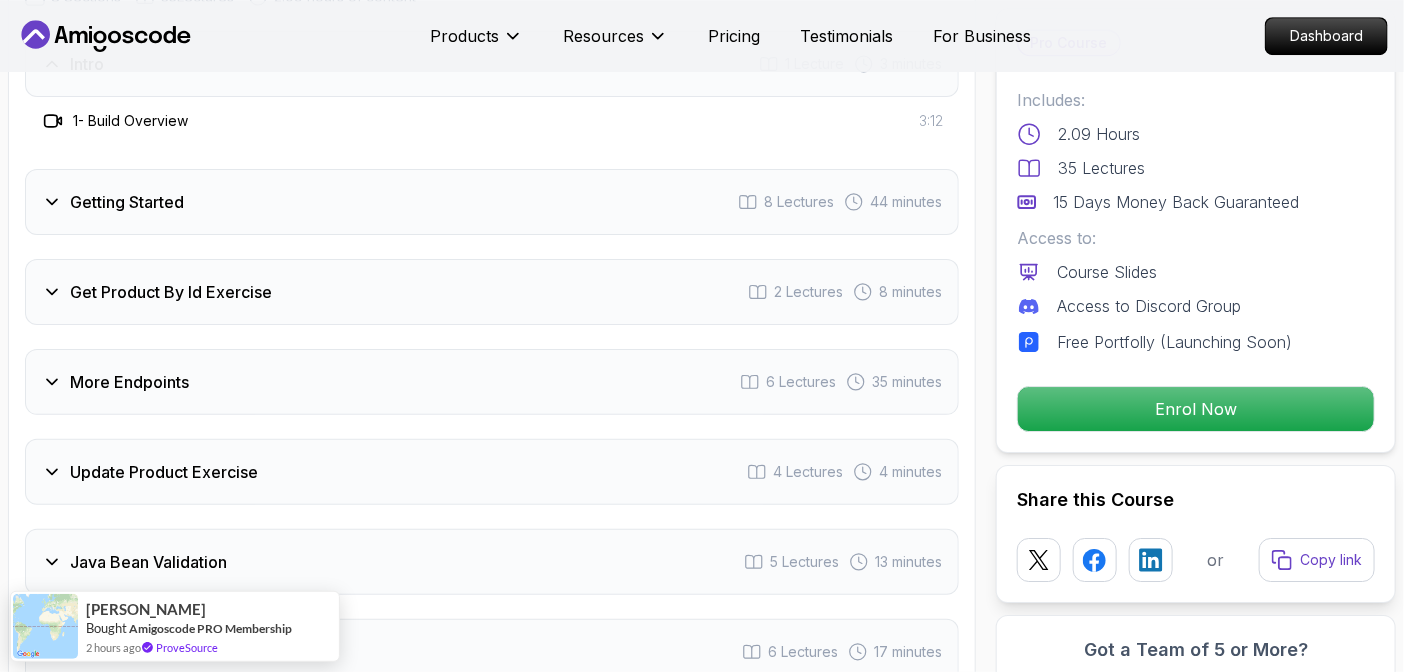 click 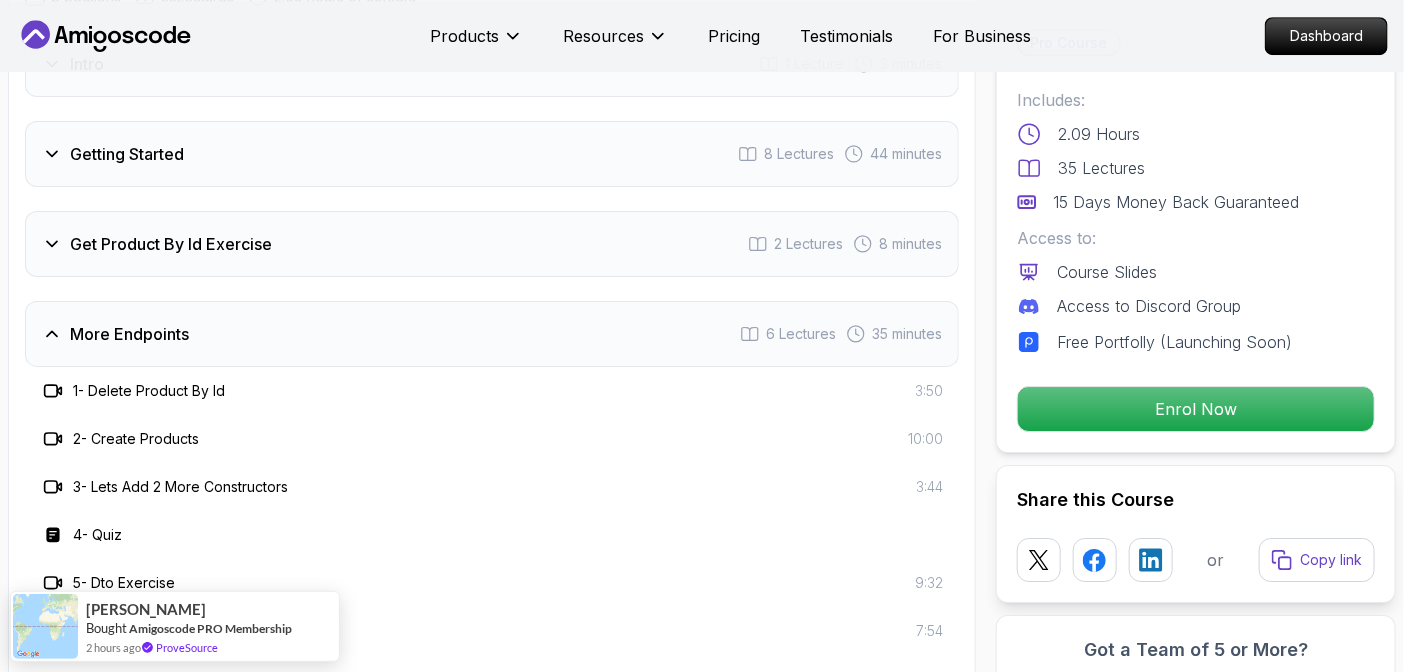 scroll, scrollTop: 2909, scrollLeft: 0, axis: vertical 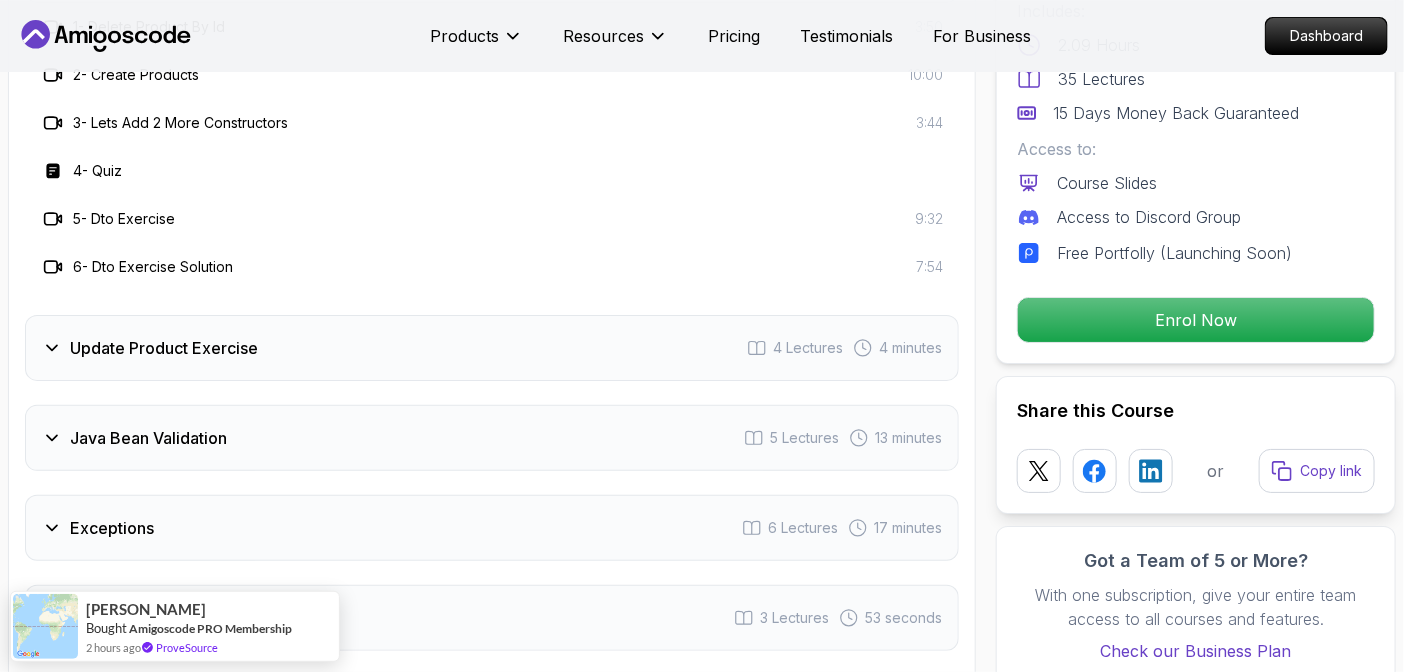 click on "Java Bean Validation" at bounding box center [134, 438] 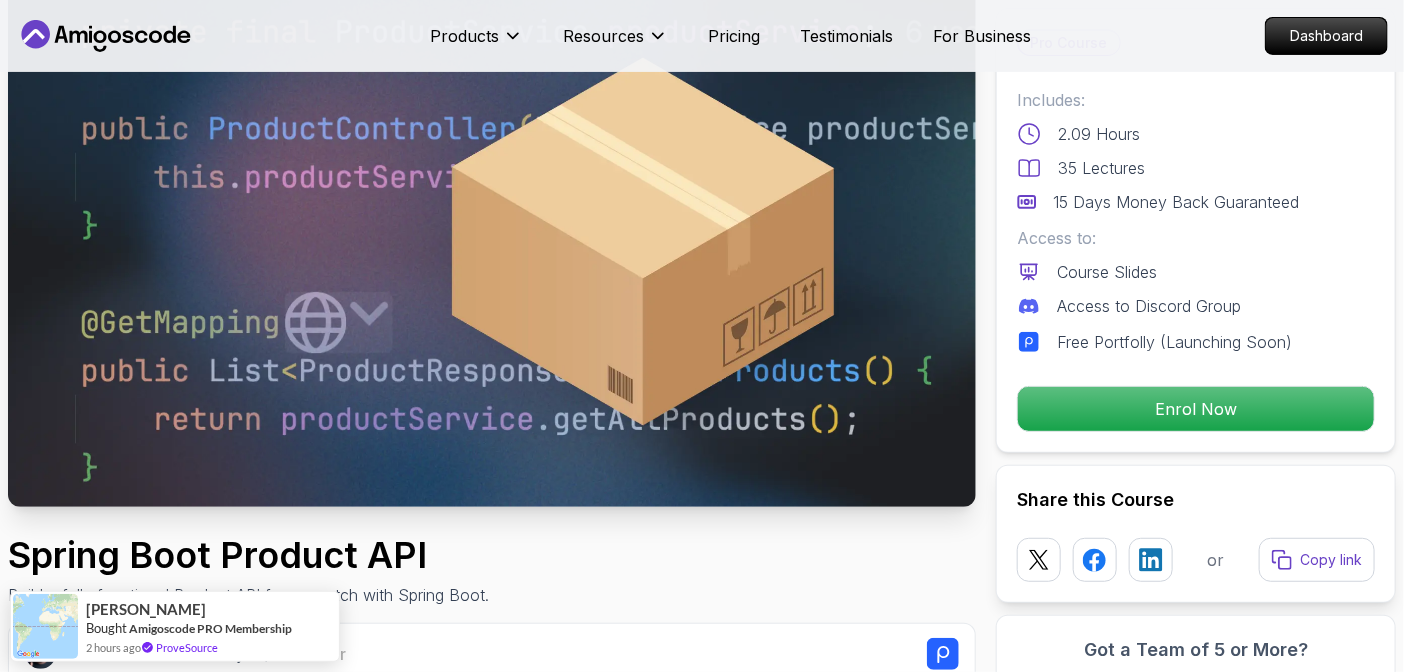 scroll, scrollTop: 0, scrollLeft: 0, axis: both 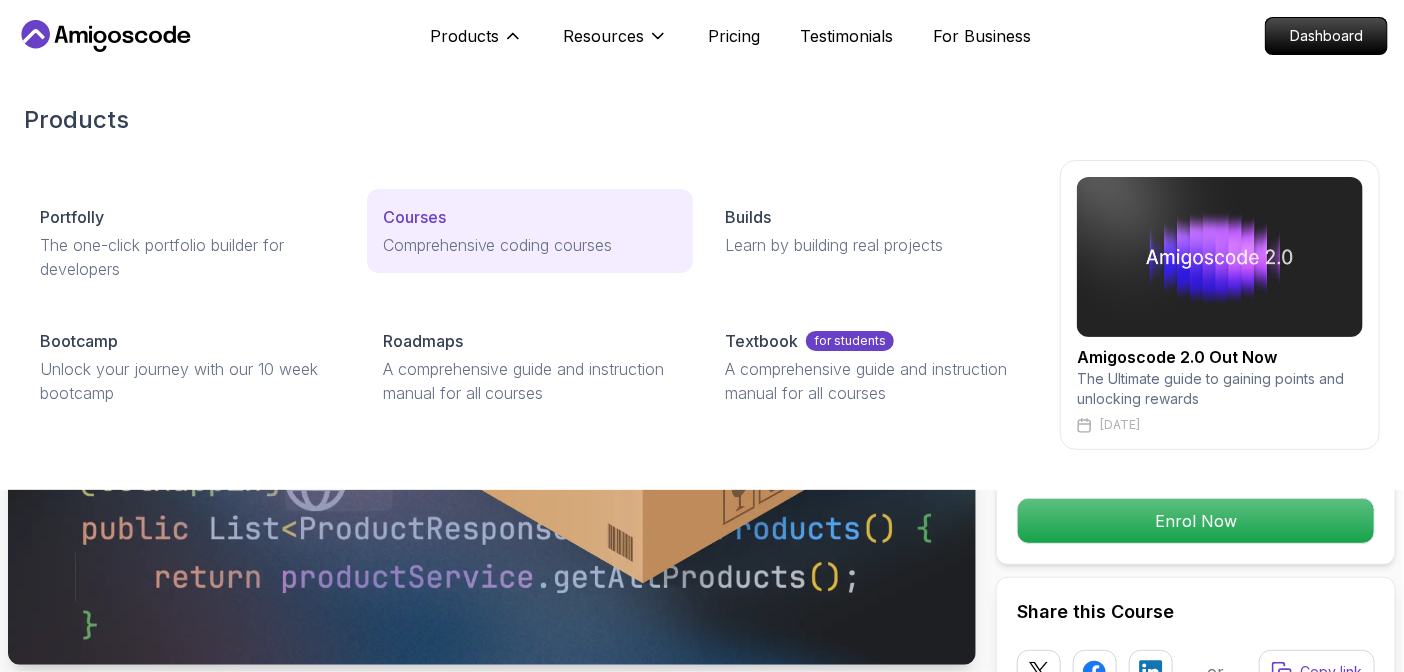 click on "Courses" at bounding box center (414, 217) 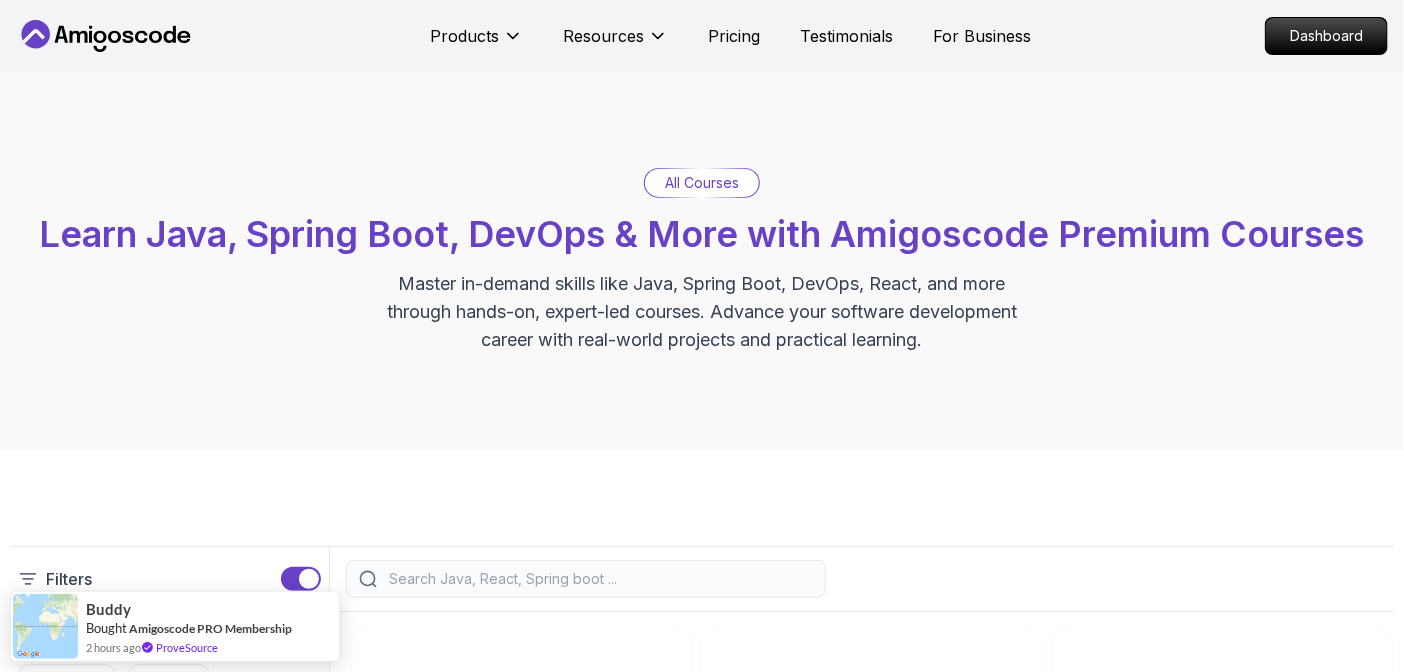 scroll, scrollTop: 363, scrollLeft: 0, axis: vertical 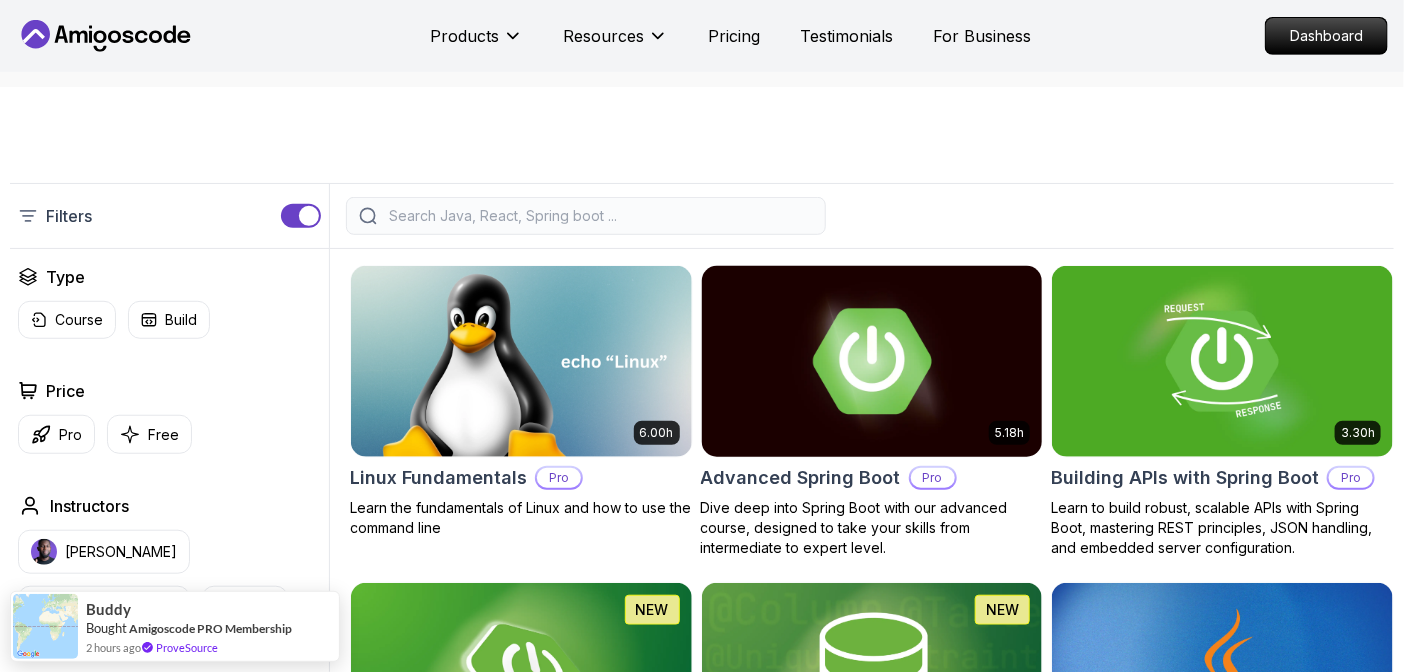 click at bounding box center (872, 361) 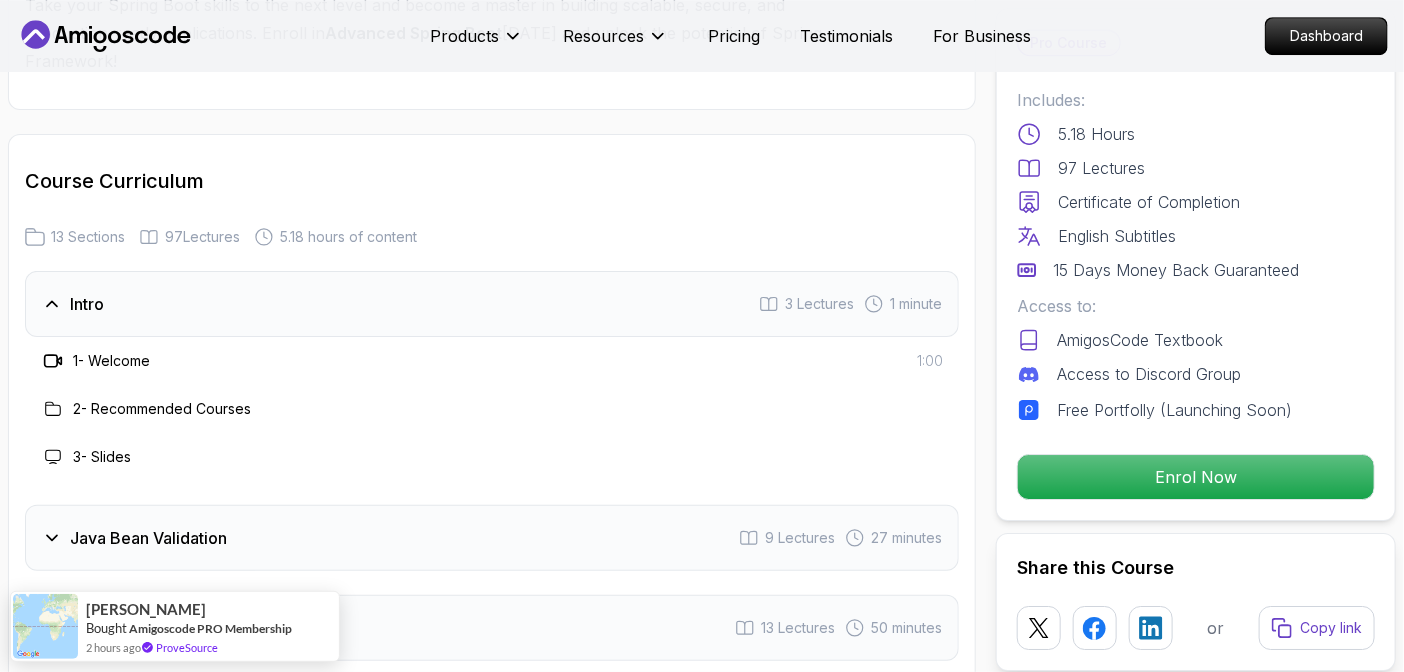 scroll, scrollTop: 2909, scrollLeft: 0, axis: vertical 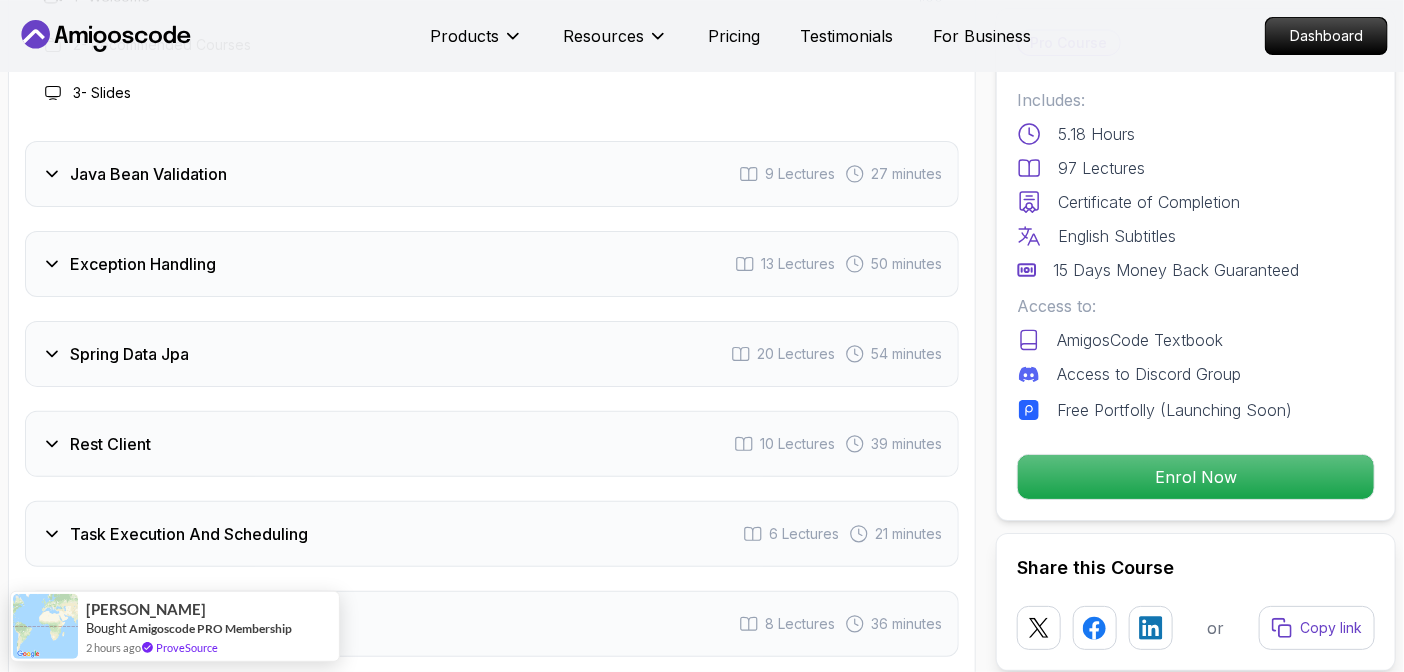 click 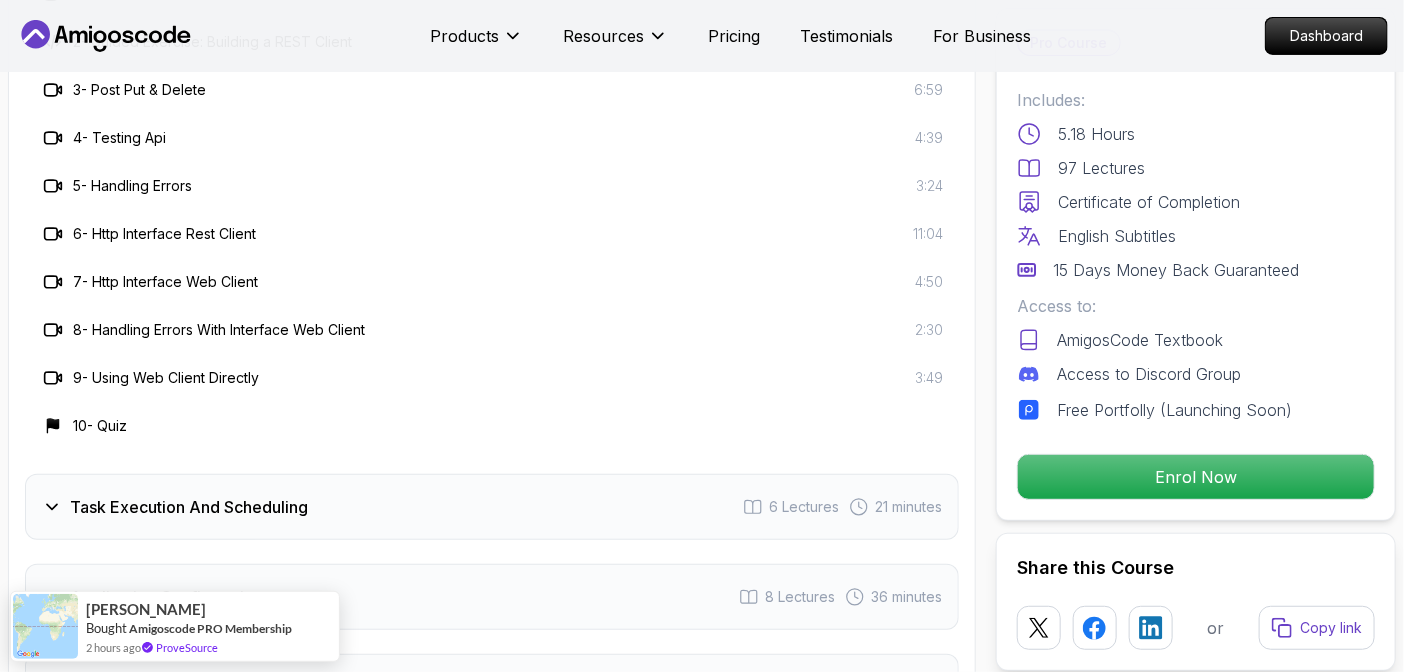 scroll, scrollTop: 3636, scrollLeft: 0, axis: vertical 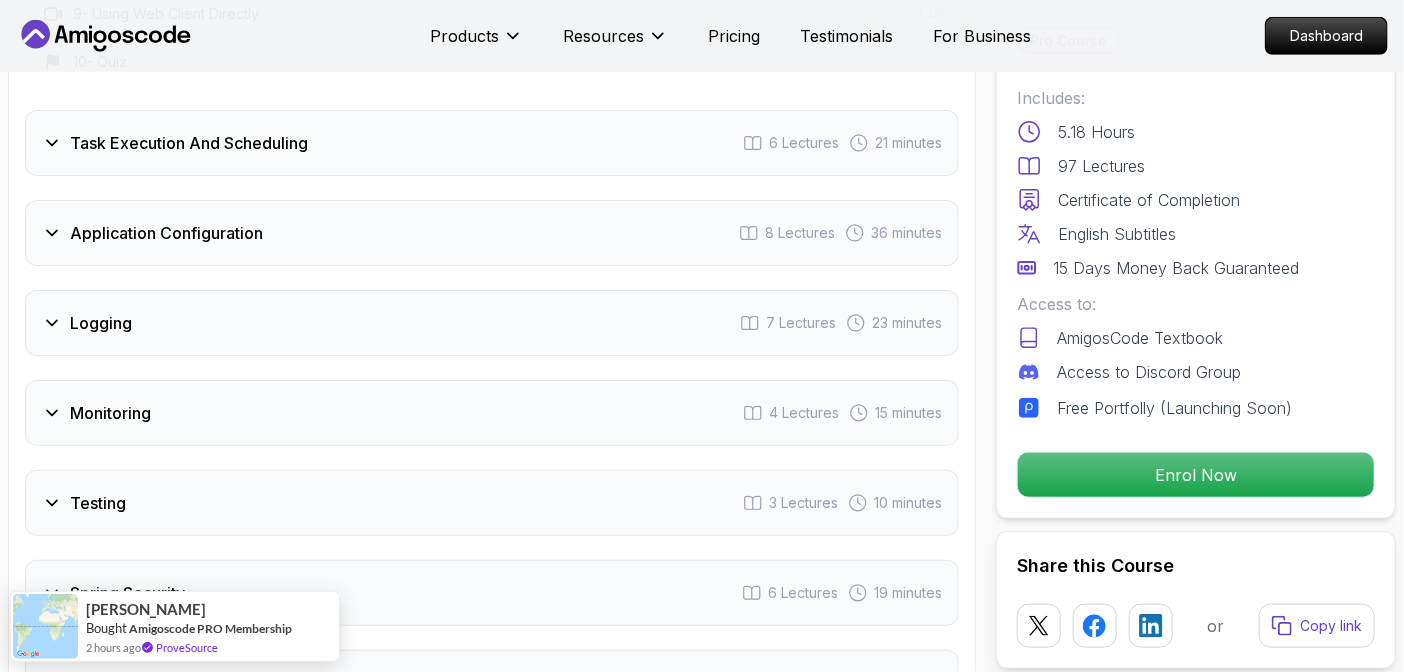 click 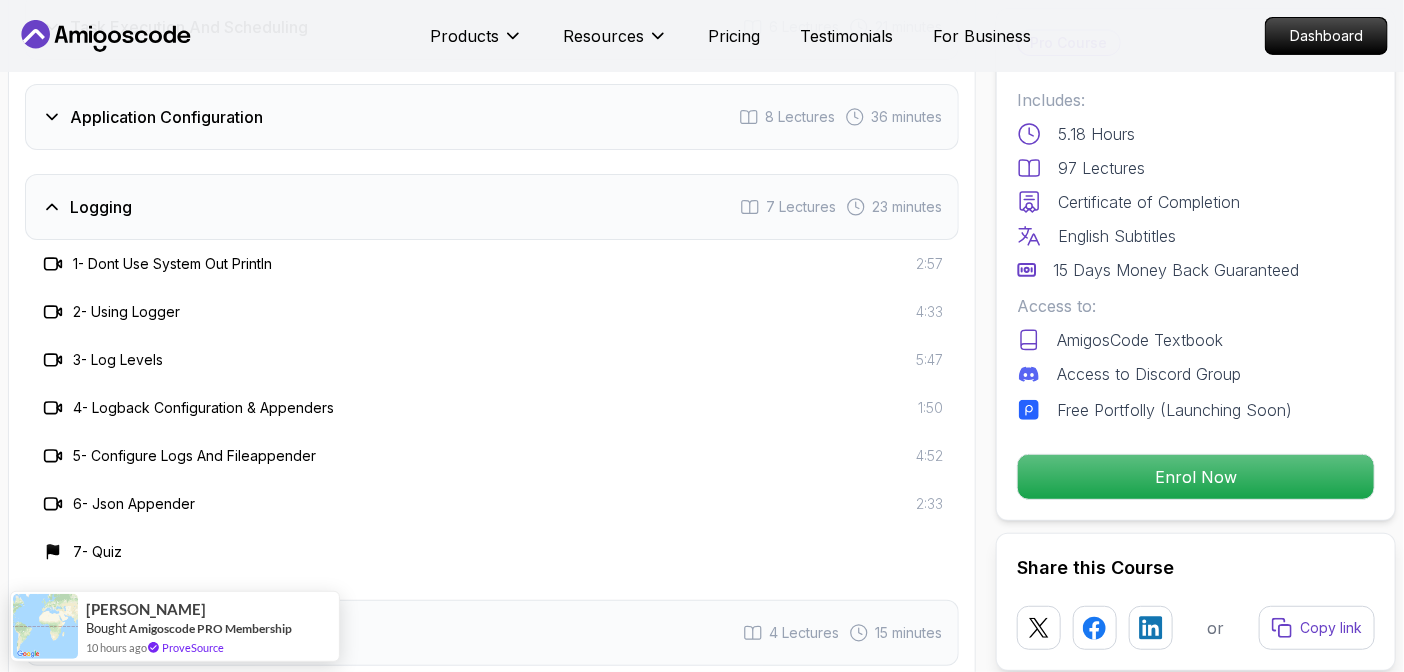 scroll, scrollTop: 3636, scrollLeft: 0, axis: vertical 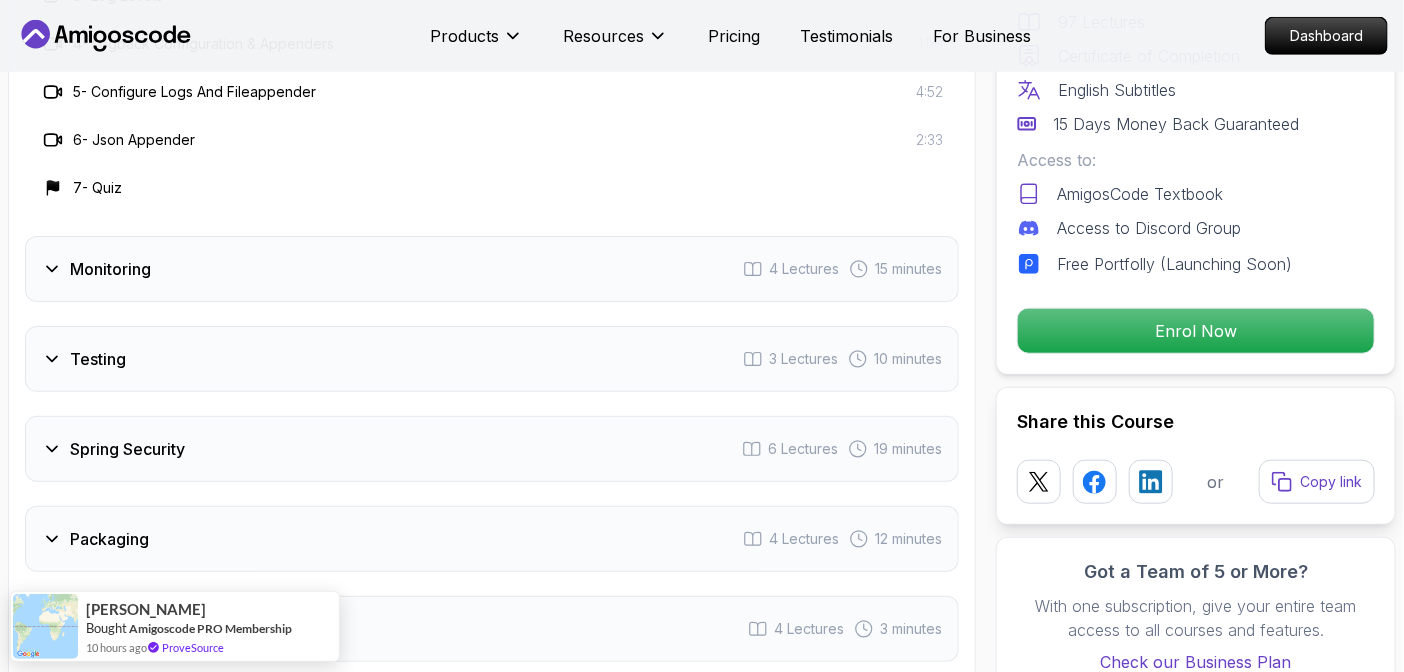 click 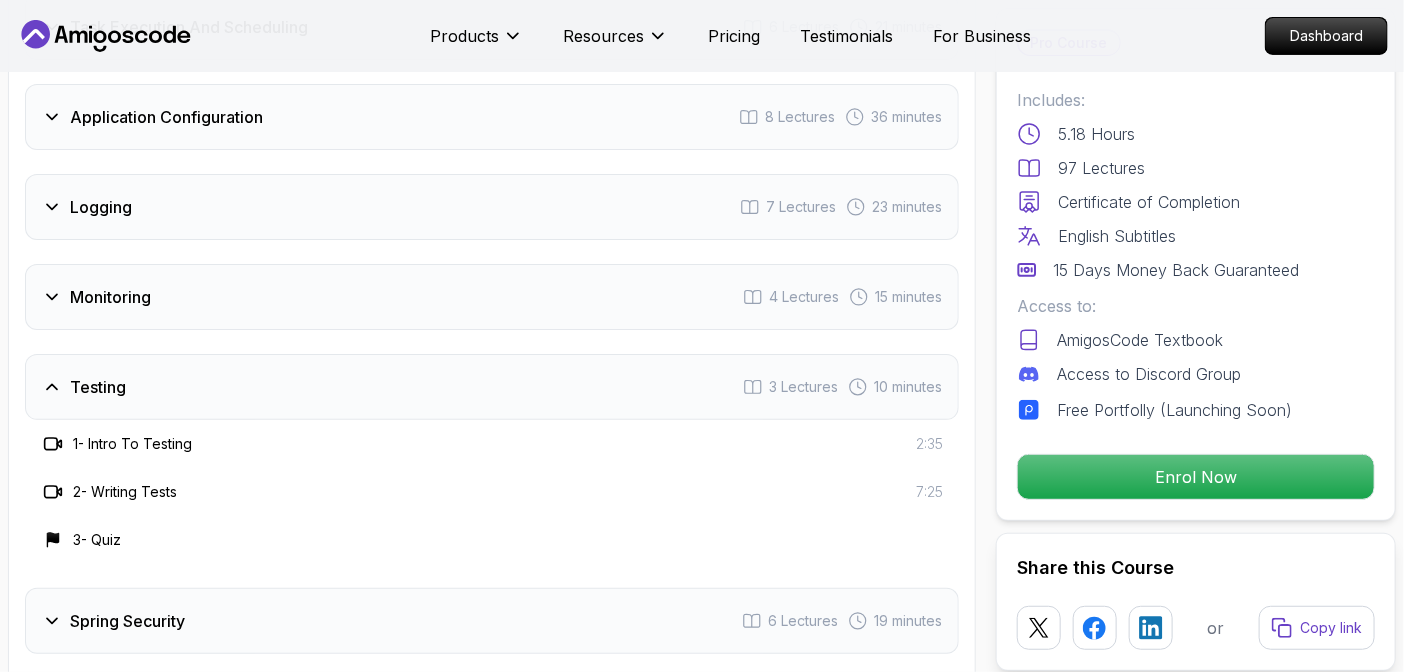 scroll, scrollTop: 3636, scrollLeft: 0, axis: vertical 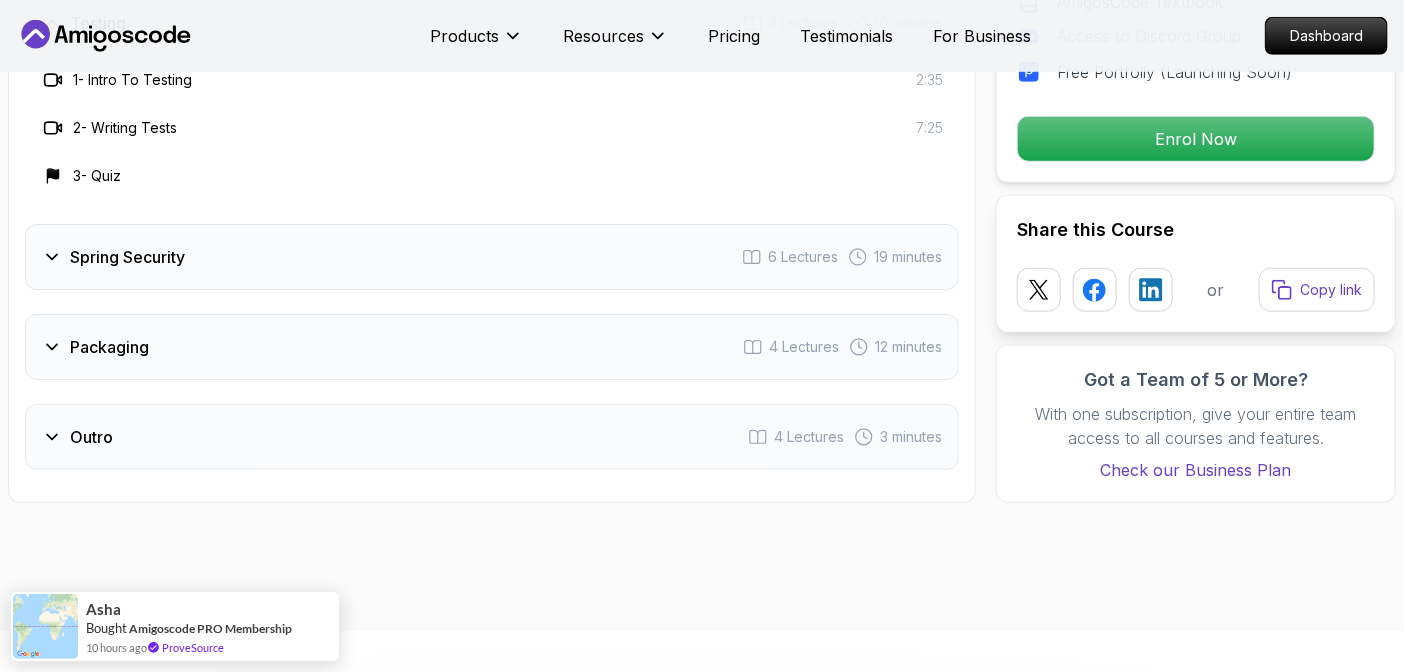 click on "Spring Security 6   Lectures     19 minutes" at bounding box center [492, 257] 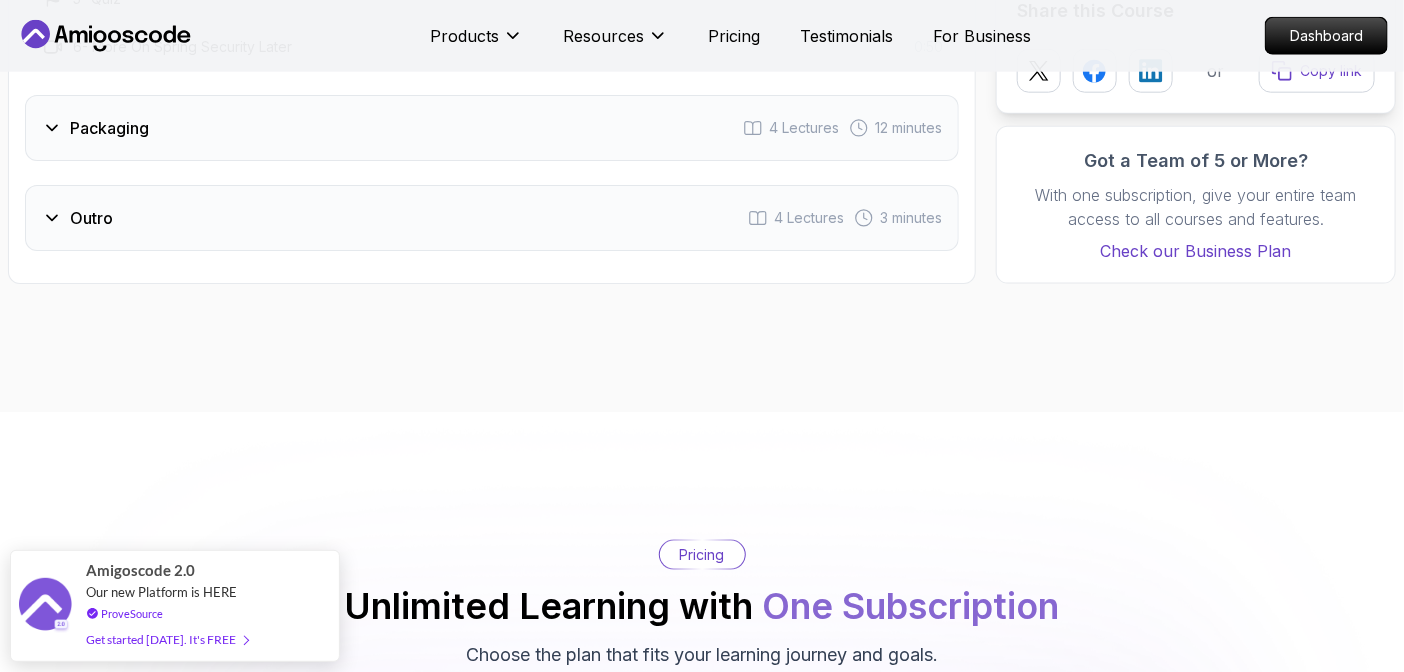 scroll, scrollTop: 3636, scrollLeft: 0, axis: vertical 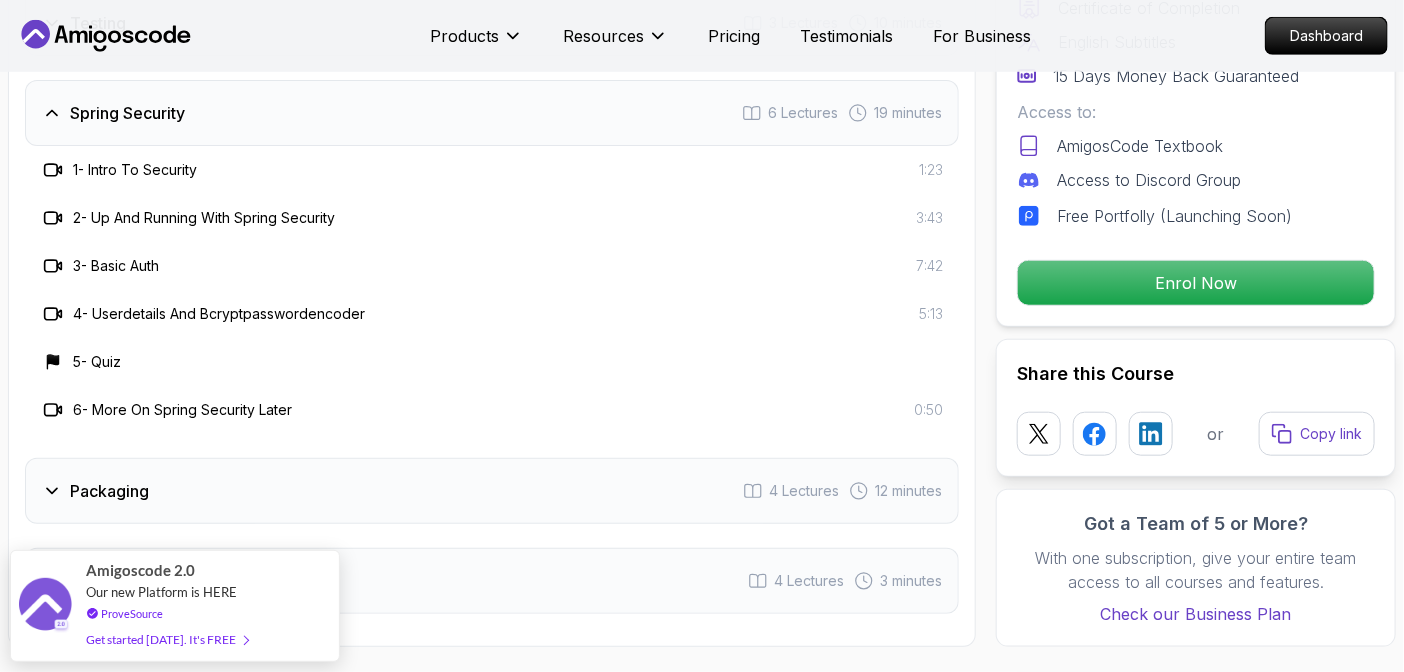 click 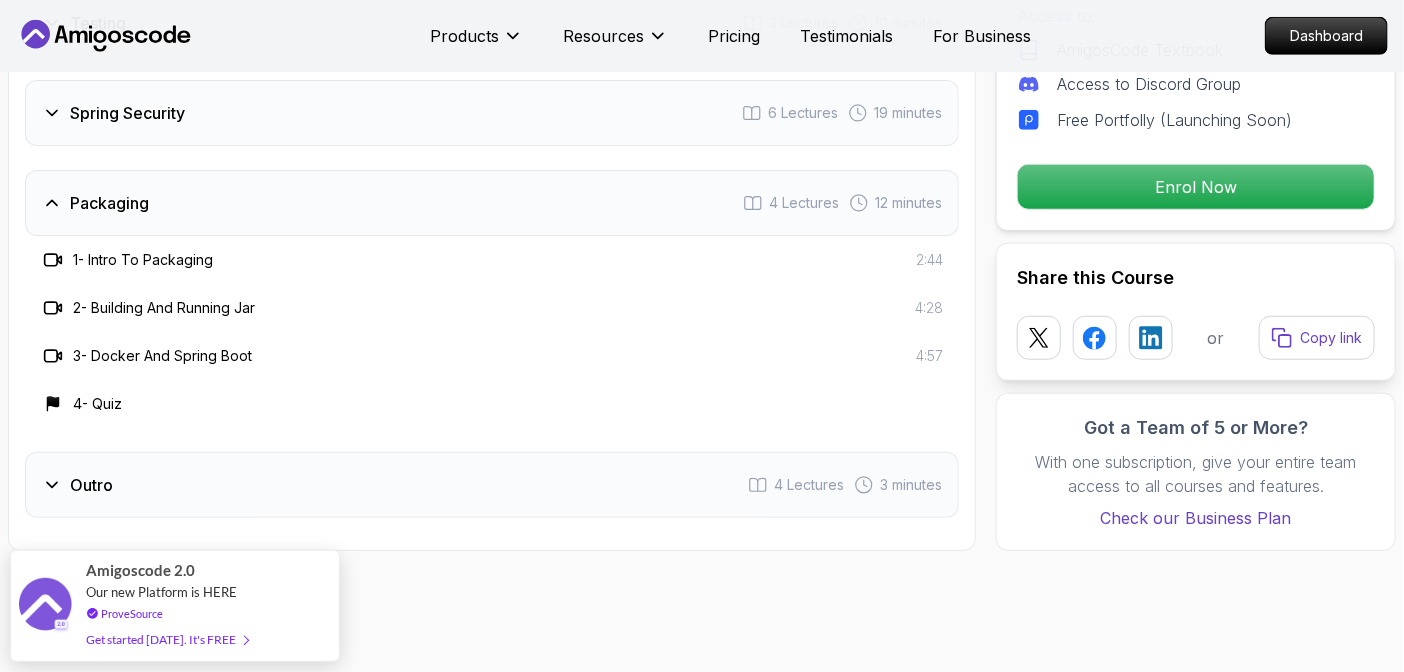 click 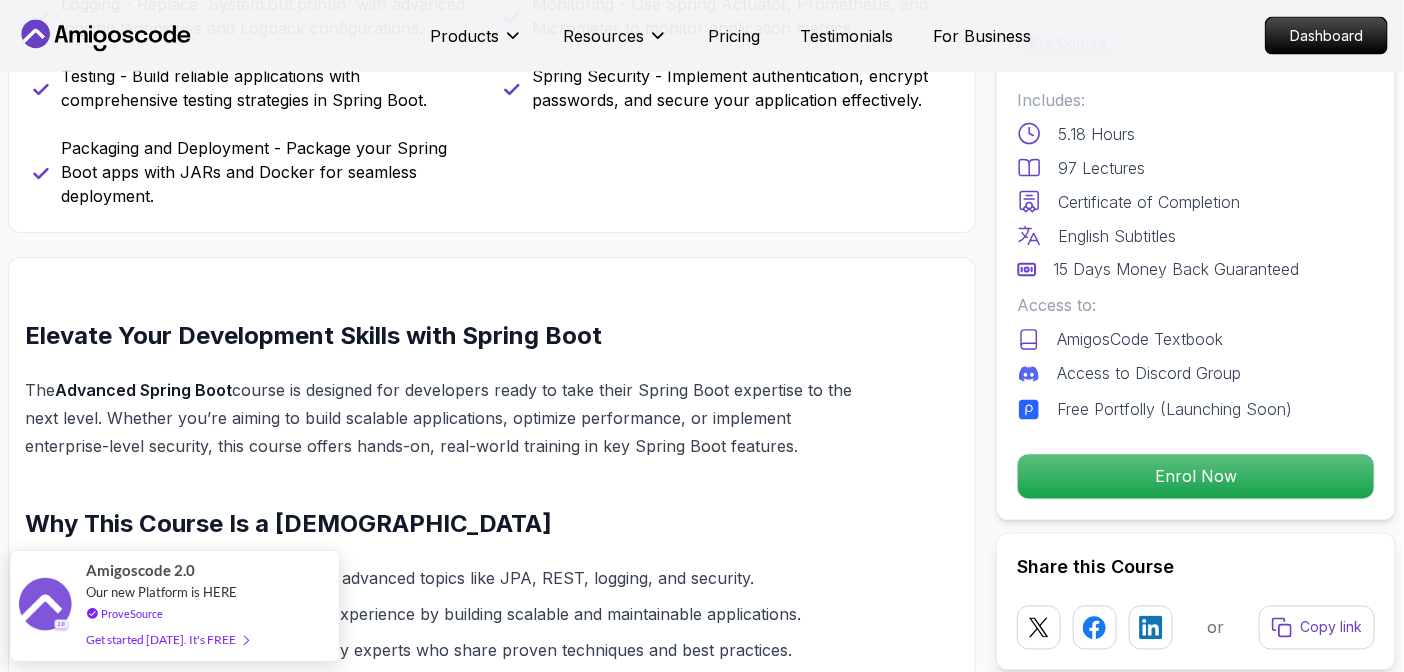 scroll, scrollTop: 727, scrollLeft: 0, axis: vertical 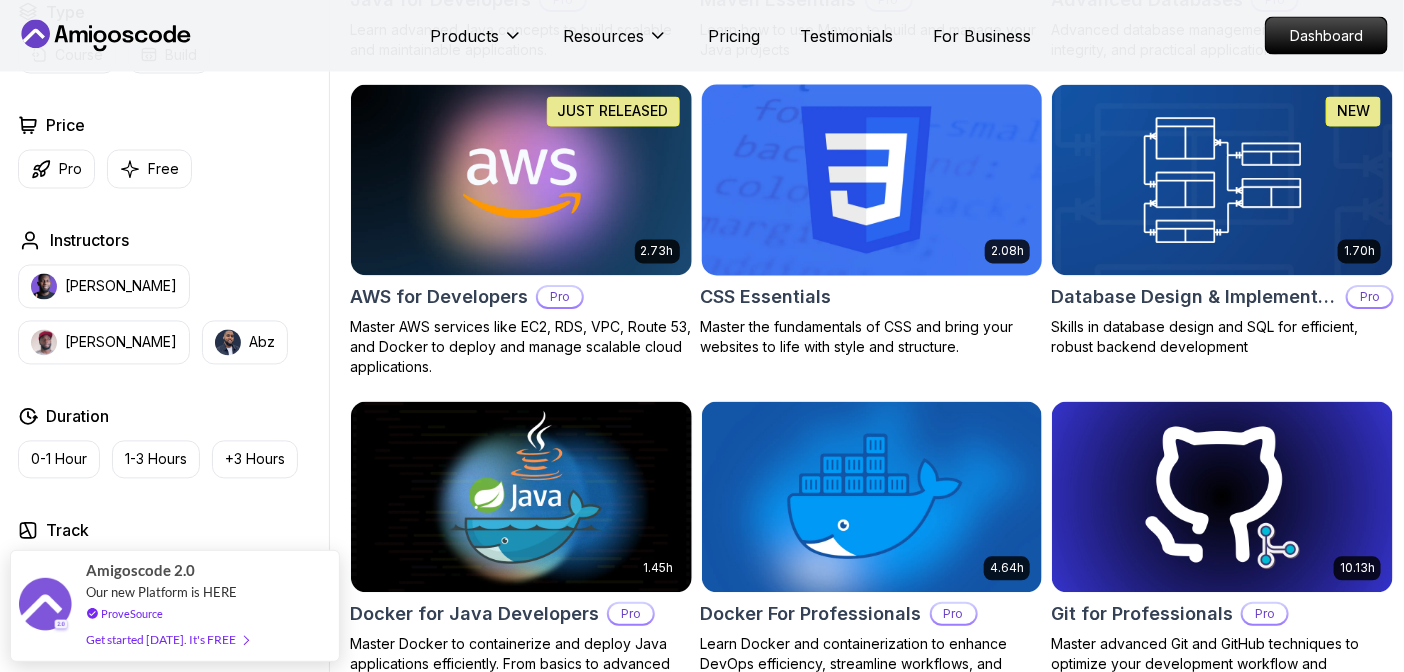 click at bounding box center [872, 180] 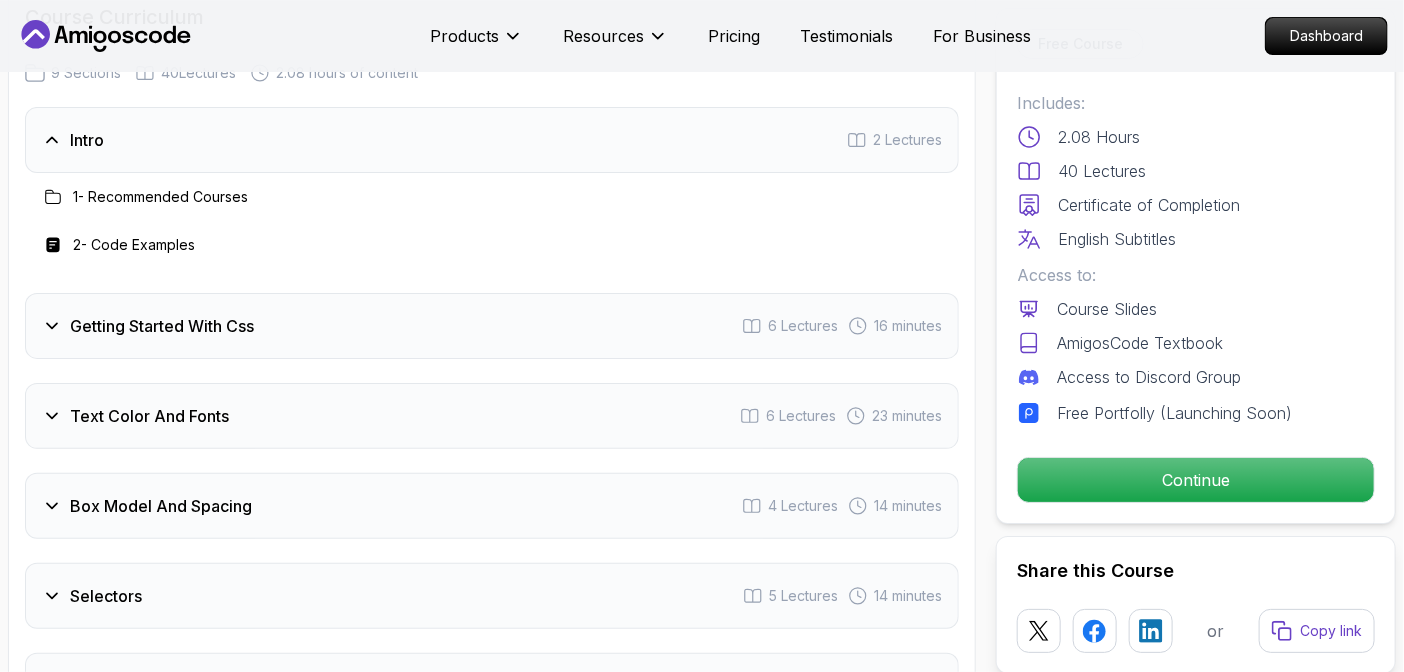 scroll, scrollTop: 3272, scrollLeft: 0, axis: vertical 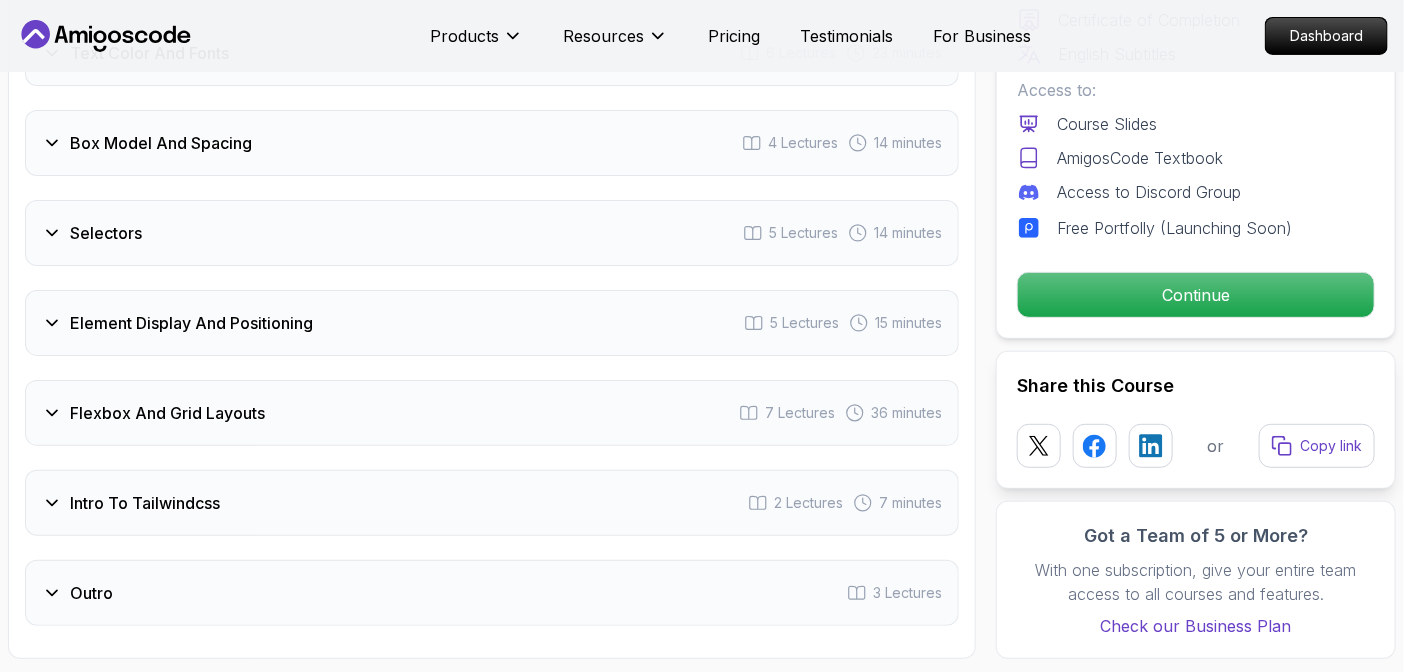 click 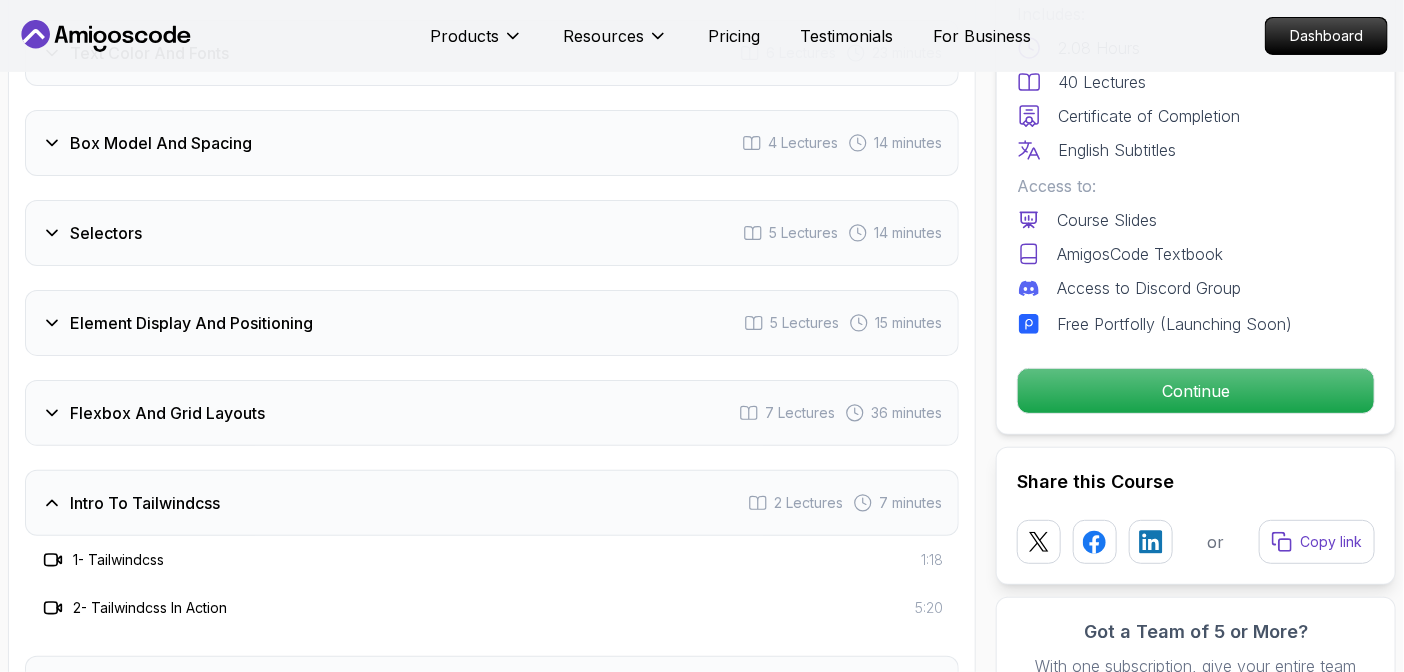 scroll, scrollTop: 3540, scrollLeft: 0, axis: vertical 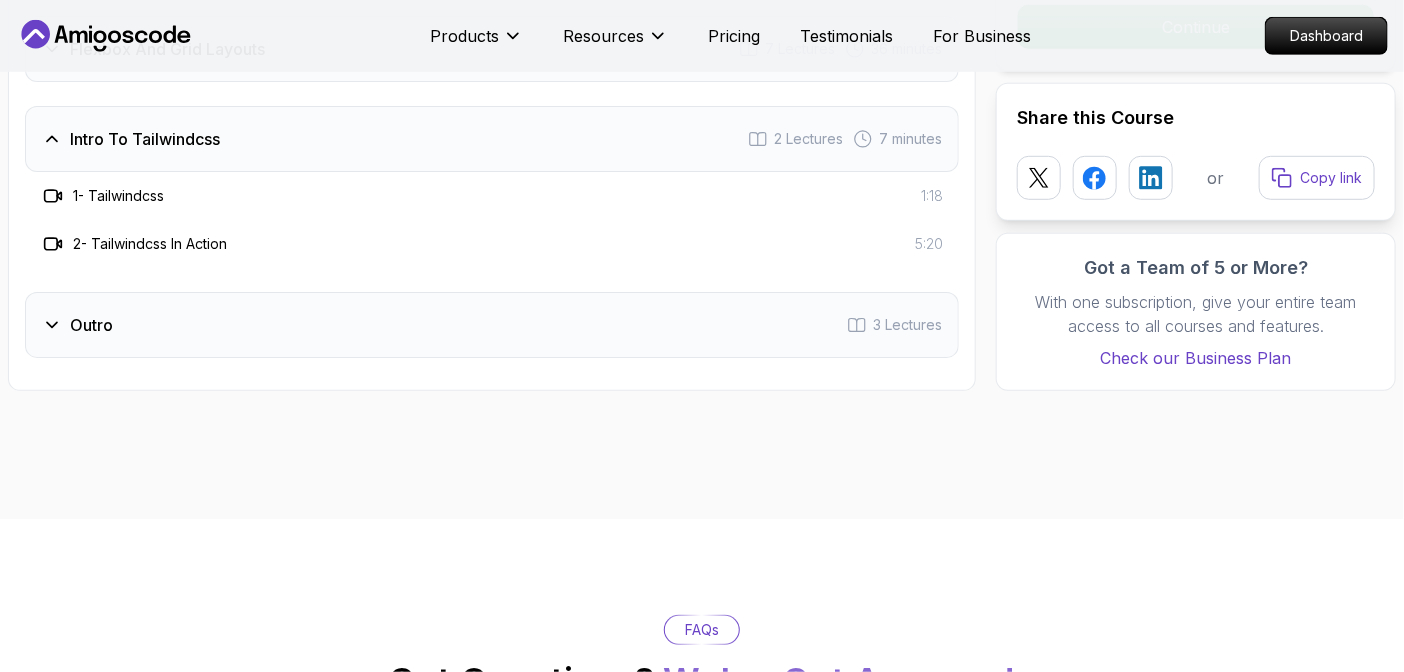 click 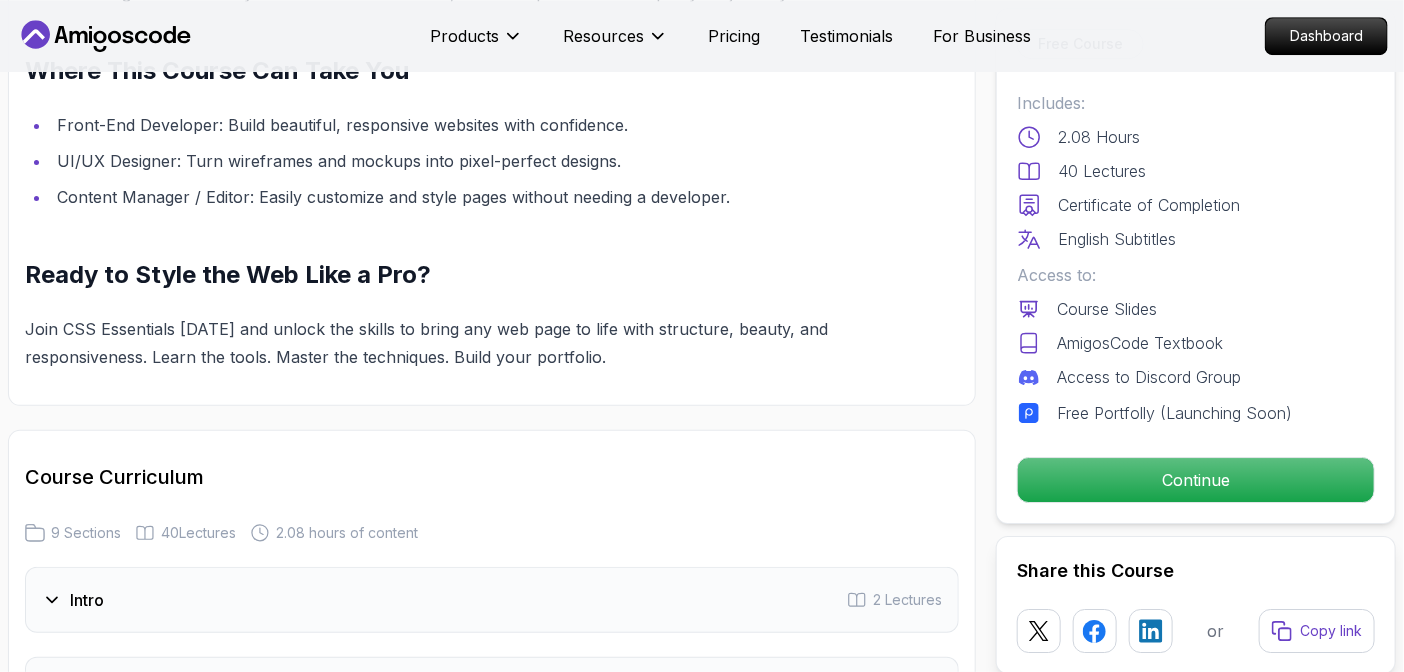 scroll, scrollTop: 2813, scrollLeft: 0, axis: vertical 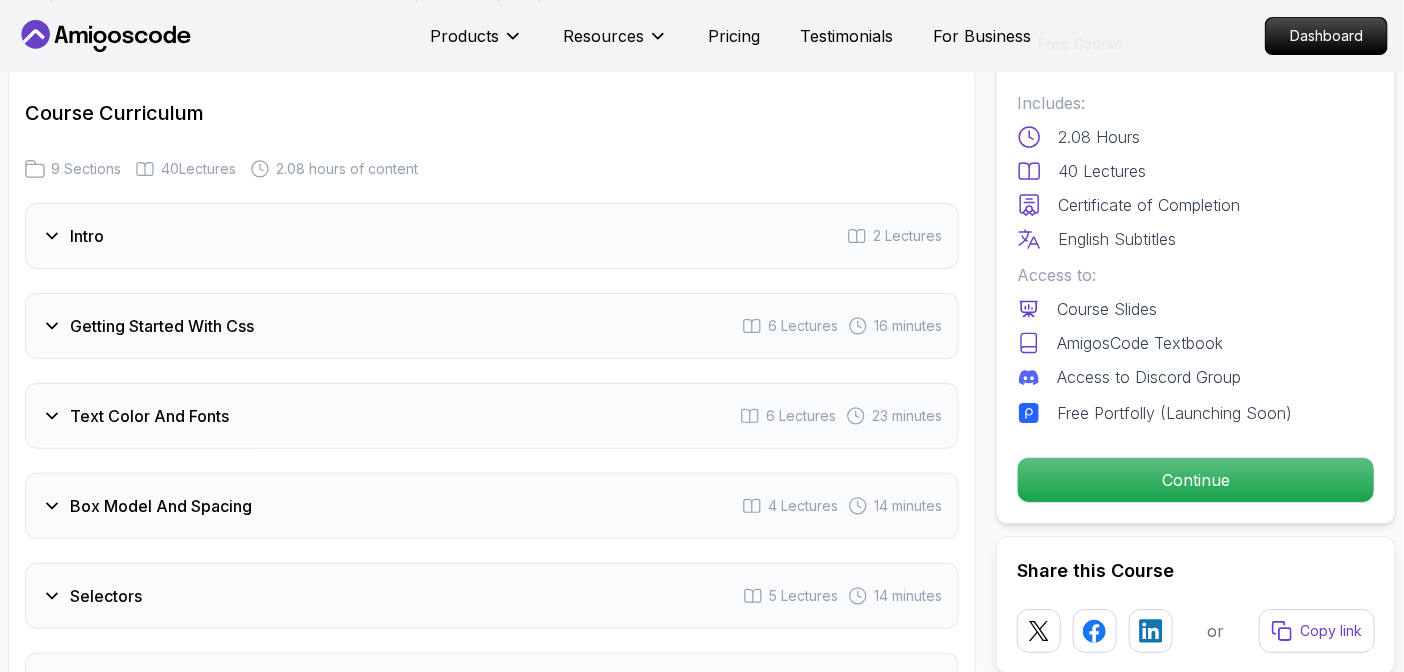 click 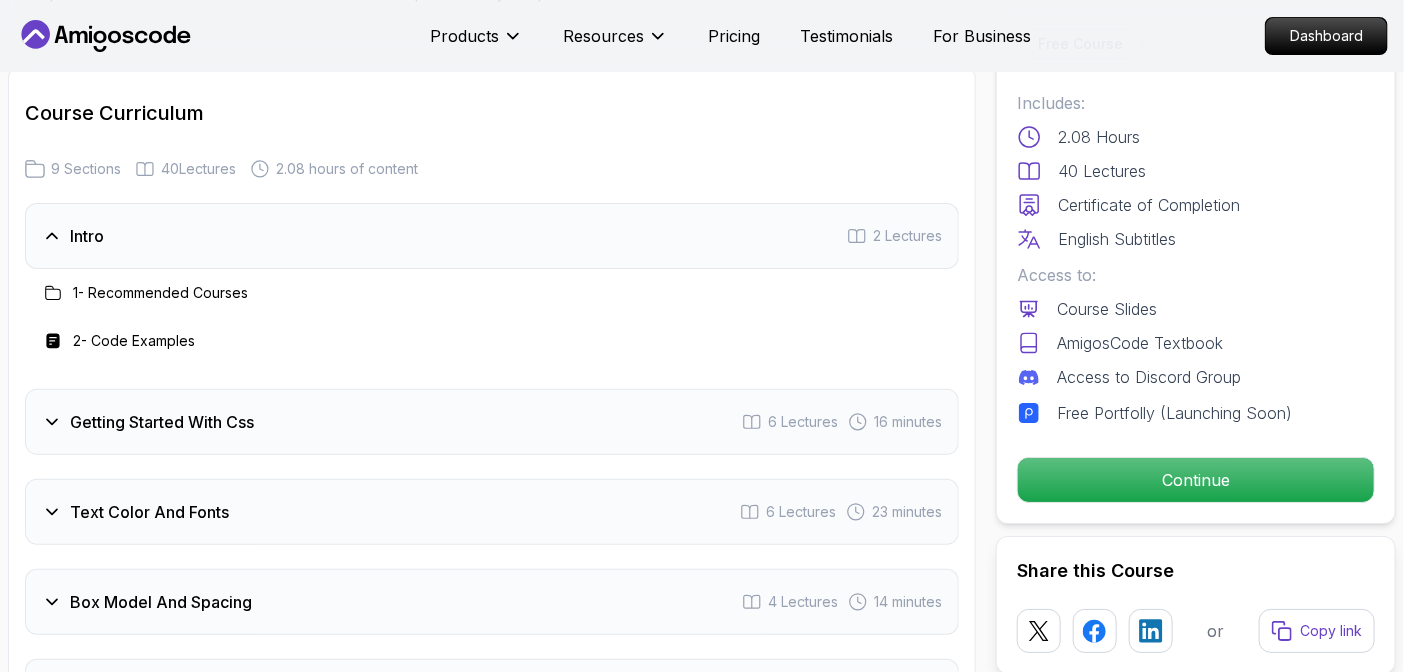 click on "1  -   Recommended Courses" at bounding box center (160, 293) 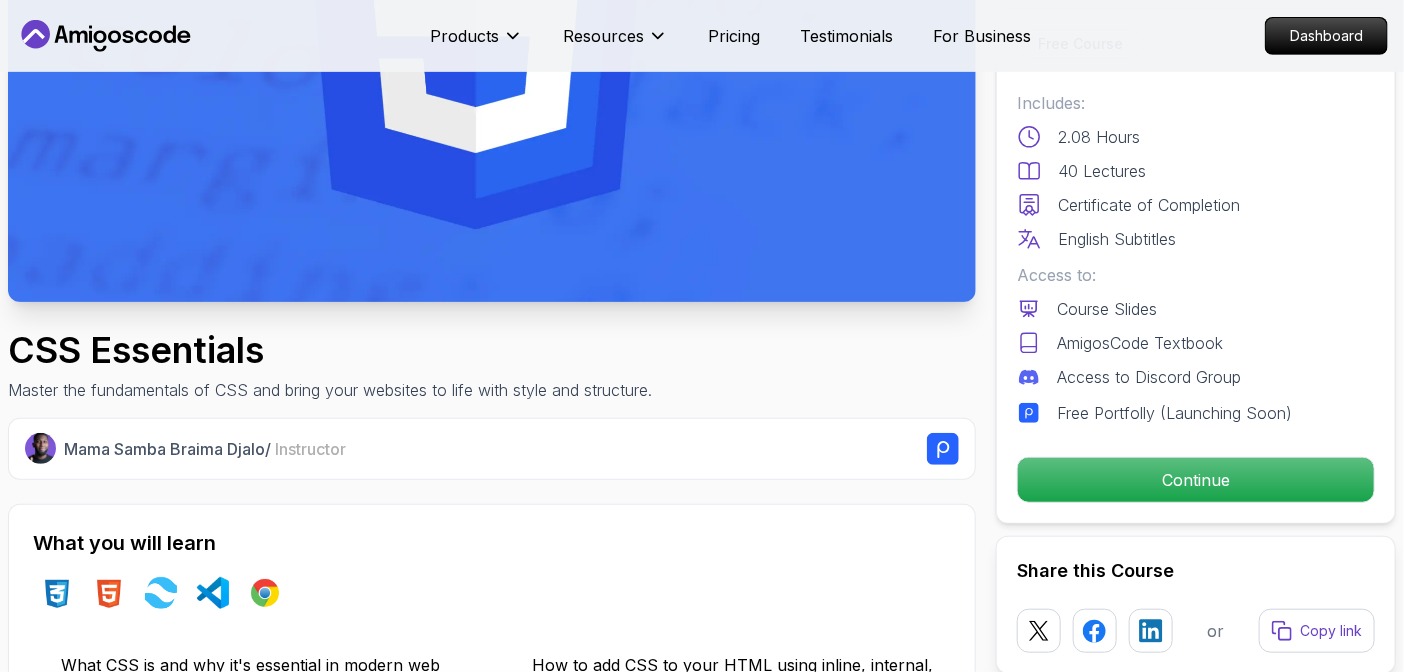 scroll, scrollTop: 727, scrollLeft: 0, axis: vertical 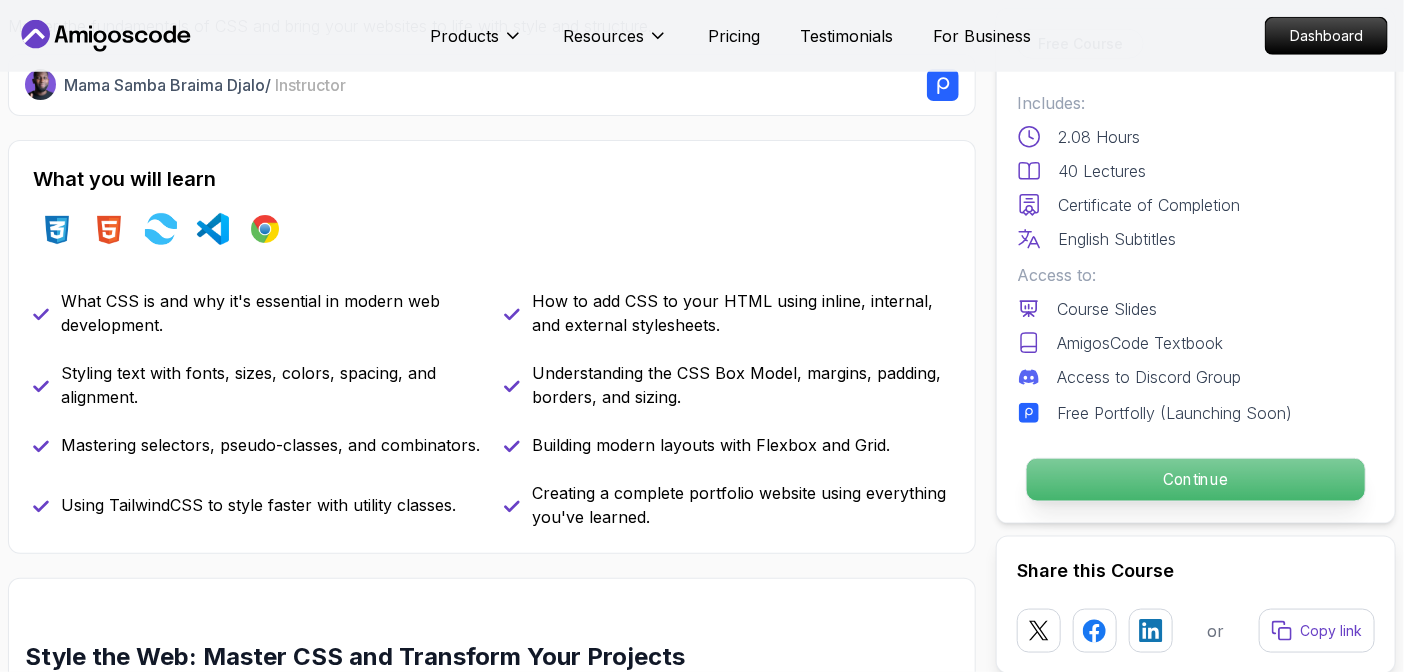 click on "Continue" at bounding box center [1196, 480] 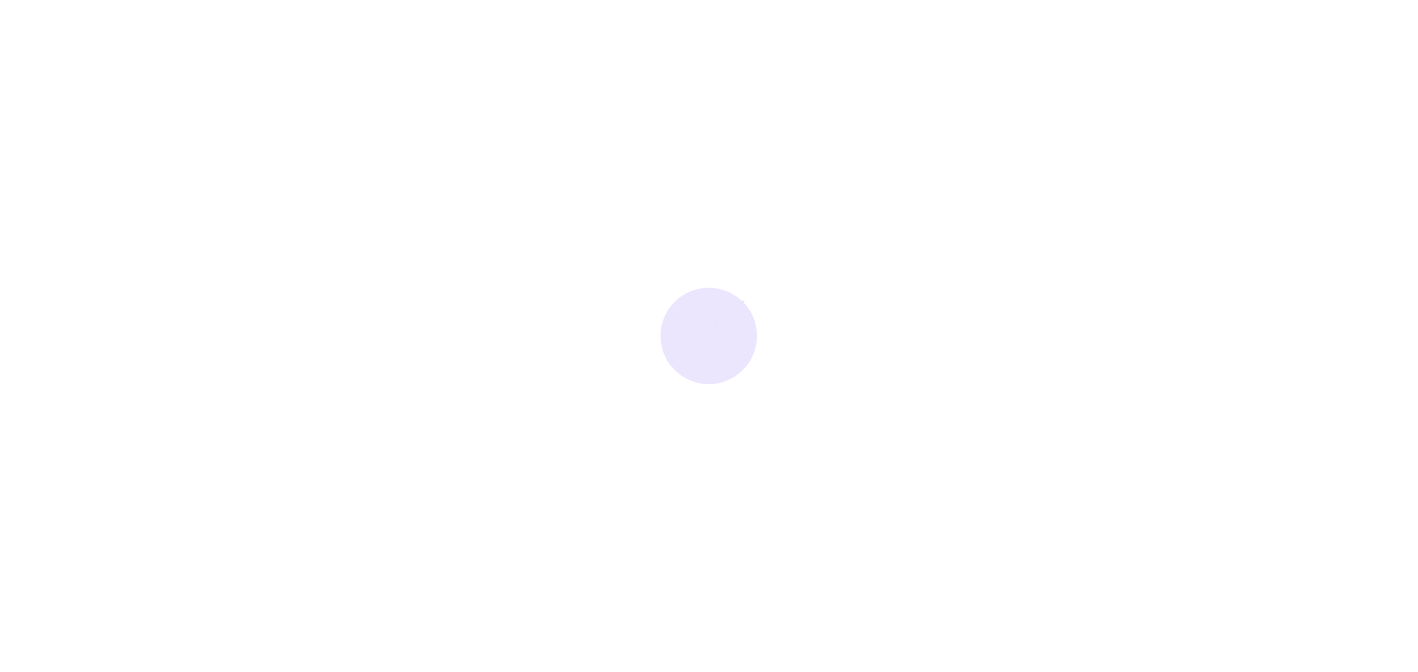 scroll, scrollTop: 0, scrollLeft: 0, axis: both 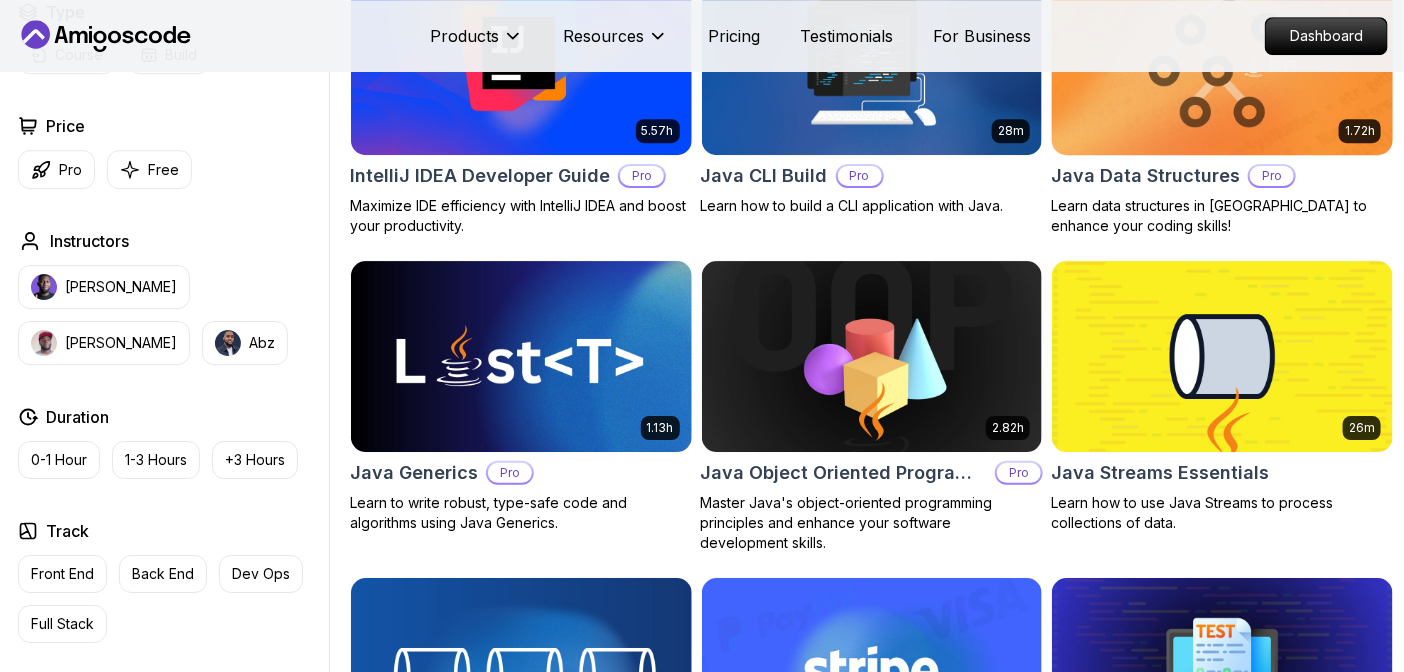 click at bounding box center (1223, 60) 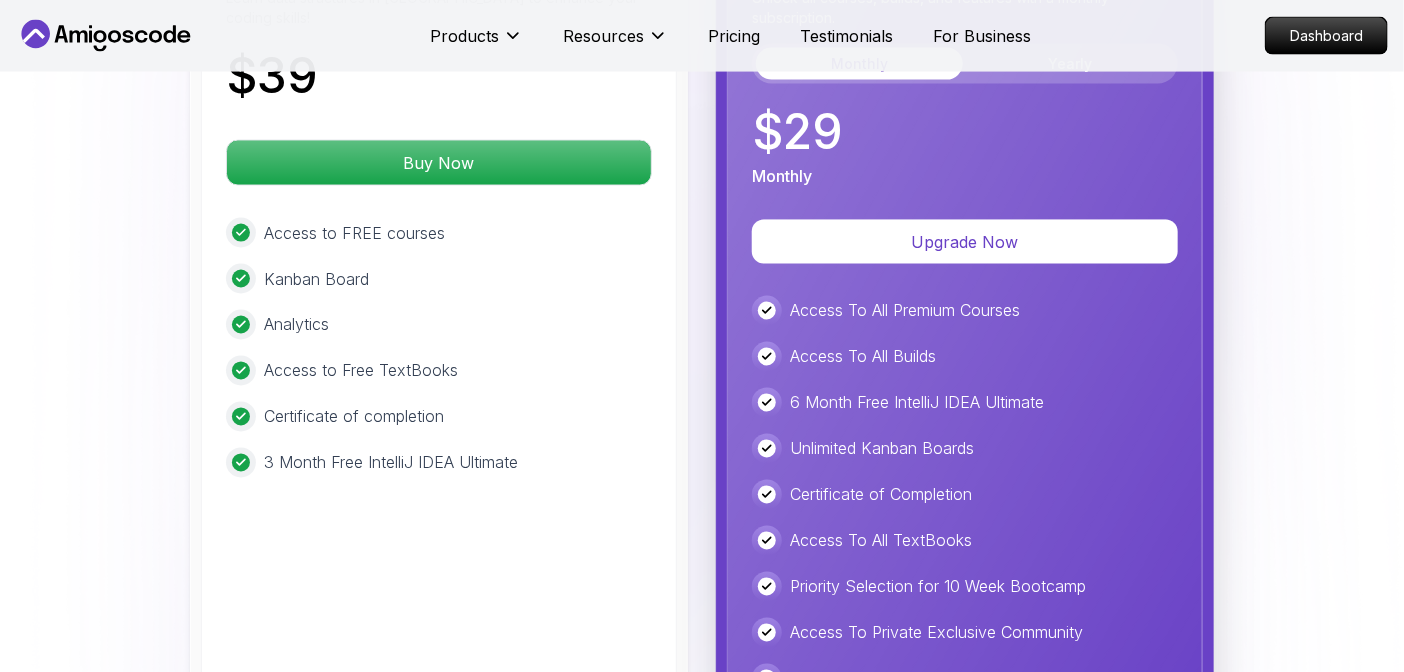 scroll, scrollTop: 3999, scrollLeft: 0, axis: vertical 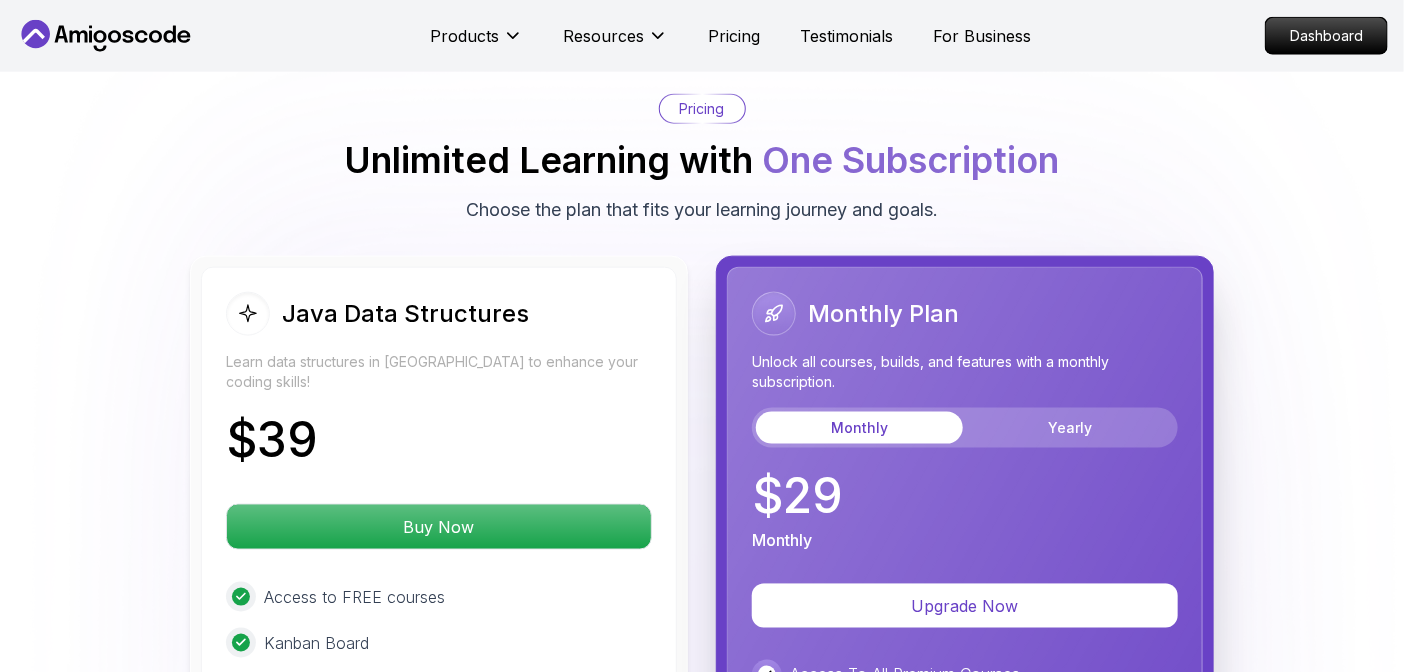 click on "$ 39" at bounding box center (439, 444) 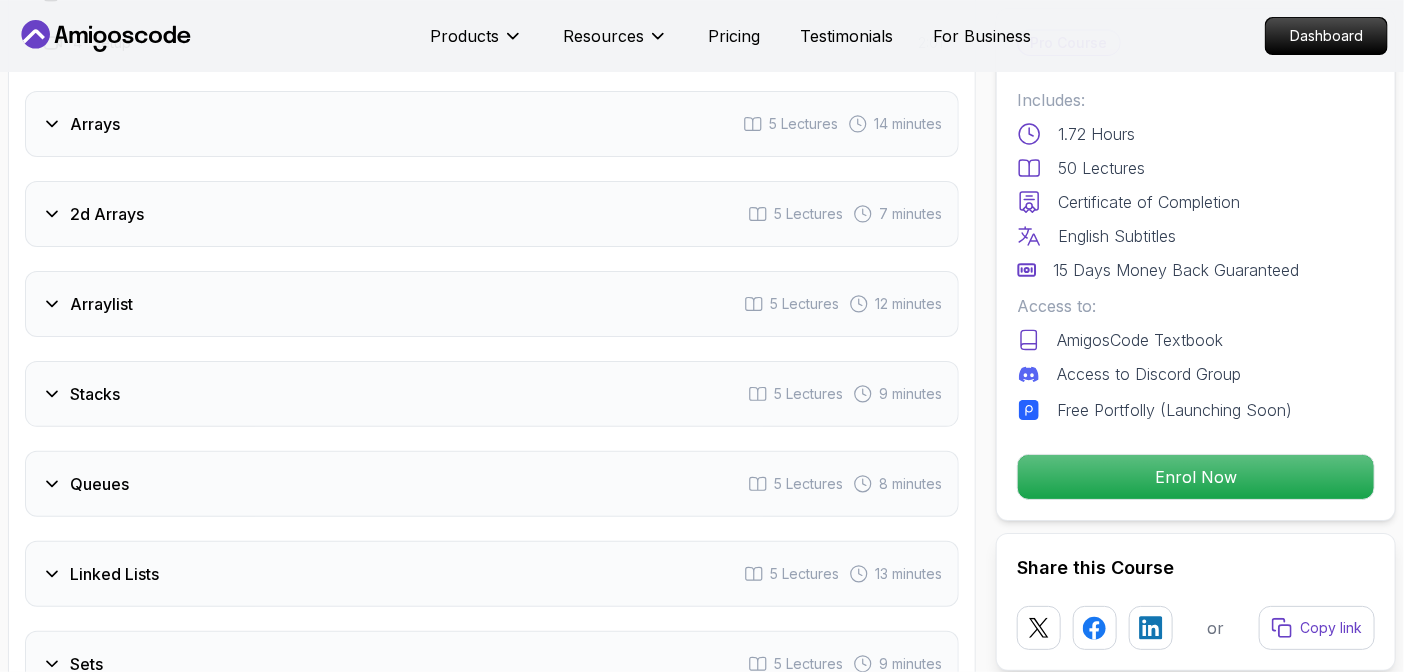 scroll, scrollTop: 2909, scrollLeft: 0, axis: vertical 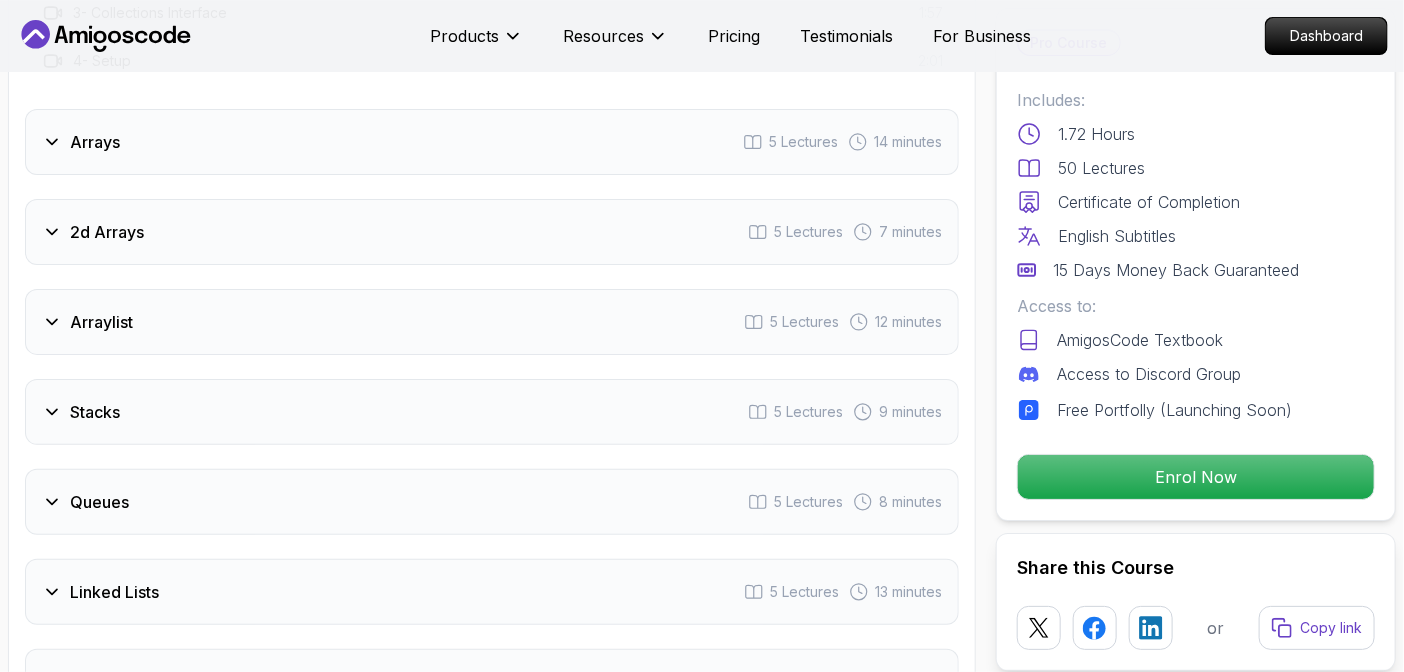 click on "Stacks" at bounding box center (95, 412) 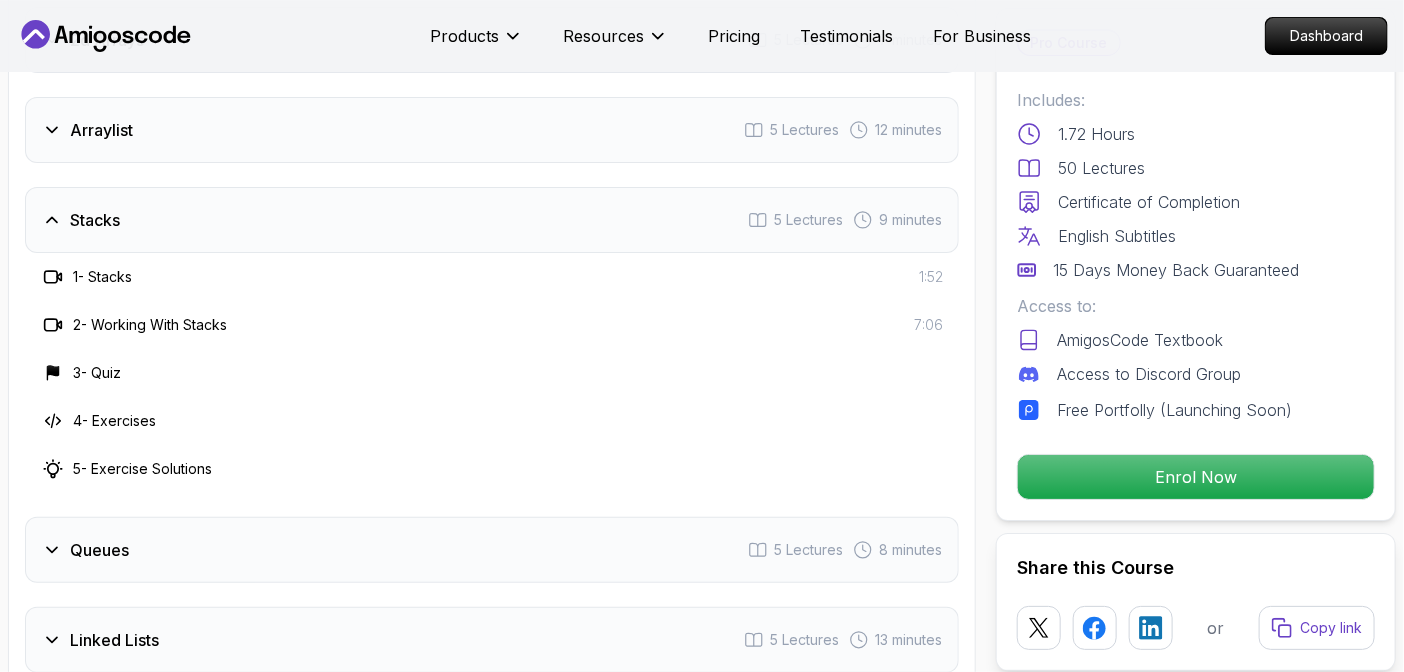 click 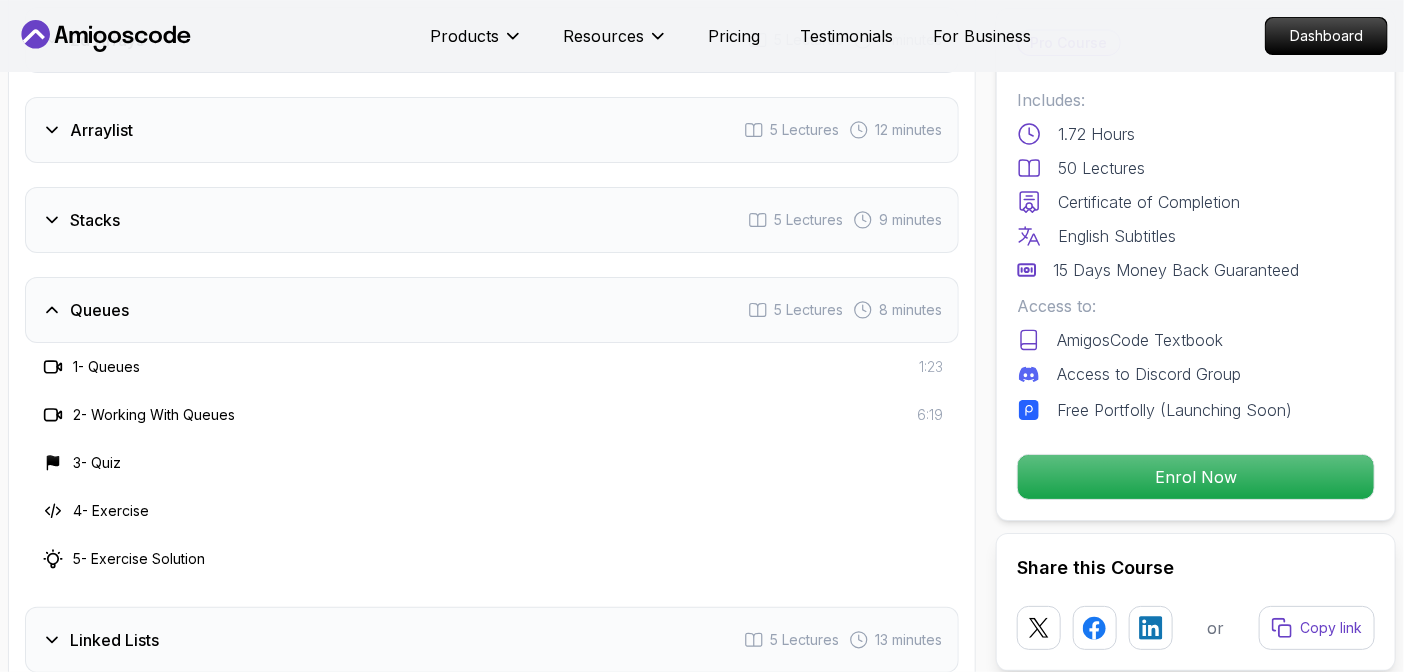 scroll, scrollTop: 3272, scrollLeft: 0, axis: vertical 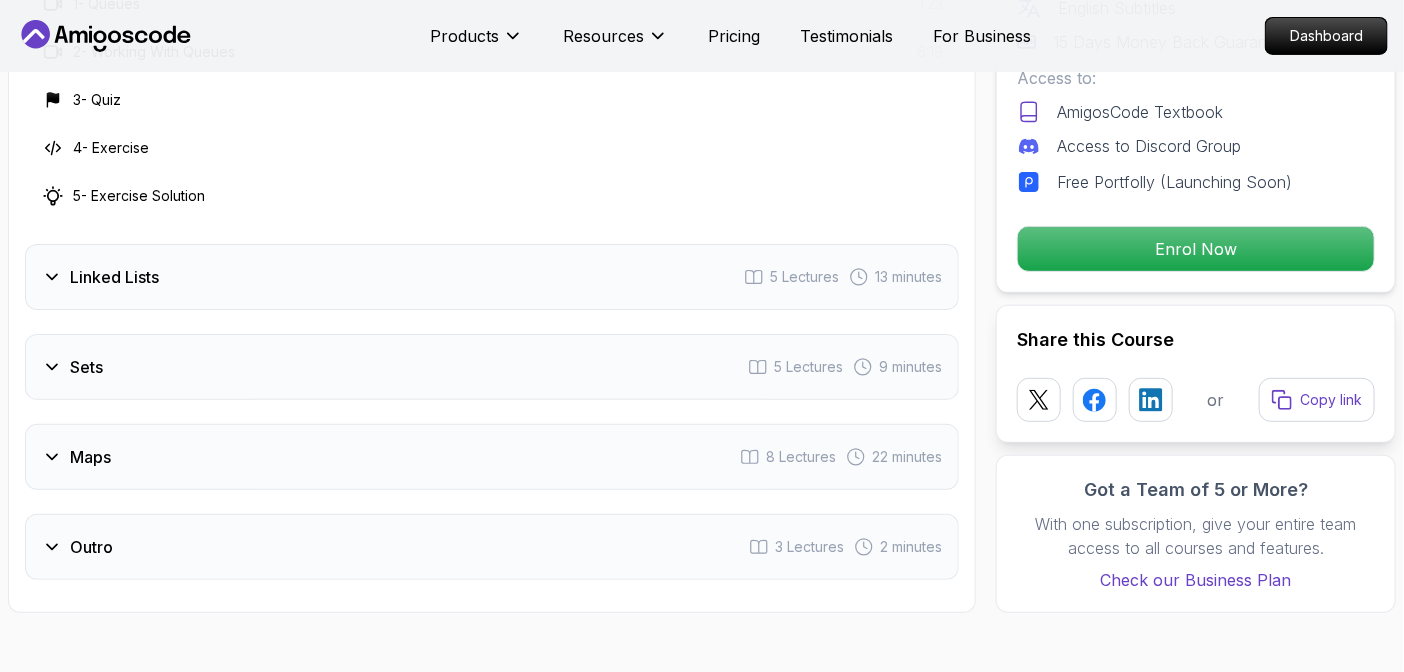 click on "Sets" at bounding box center [72, 367] 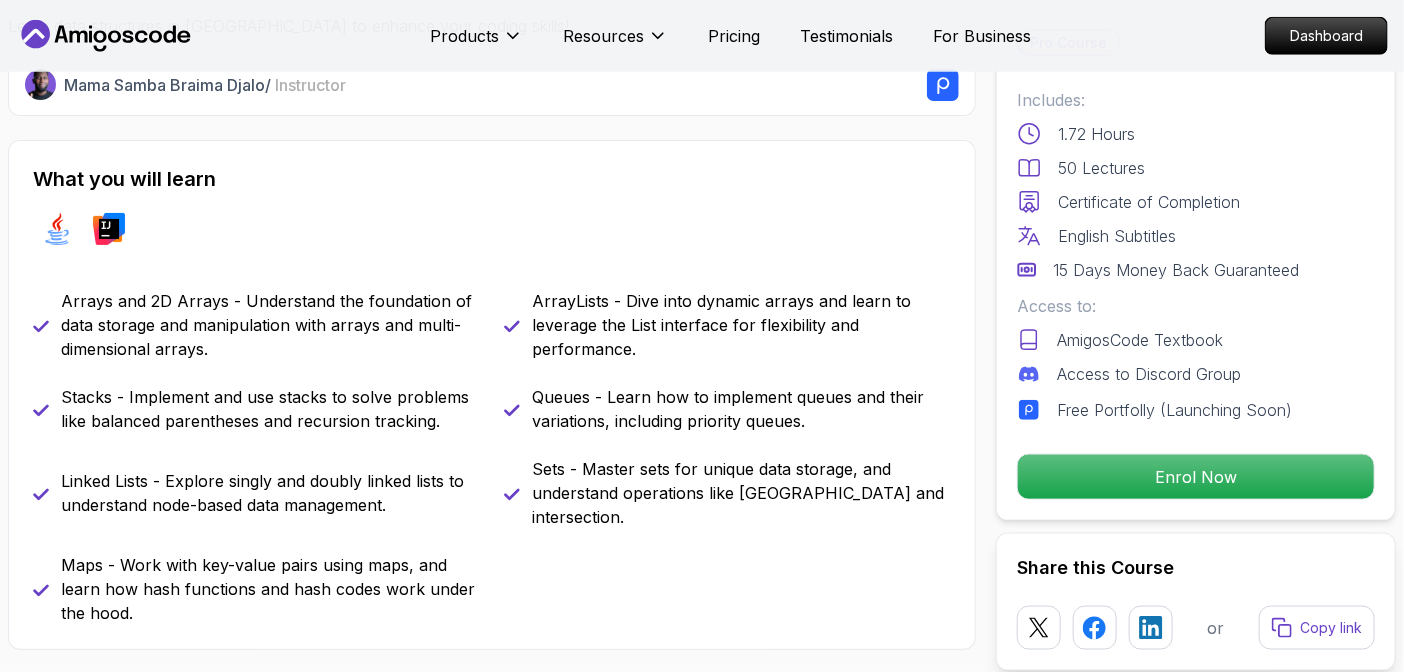scroll, scrollTop: 0, scrollLeft: 0, axis: both 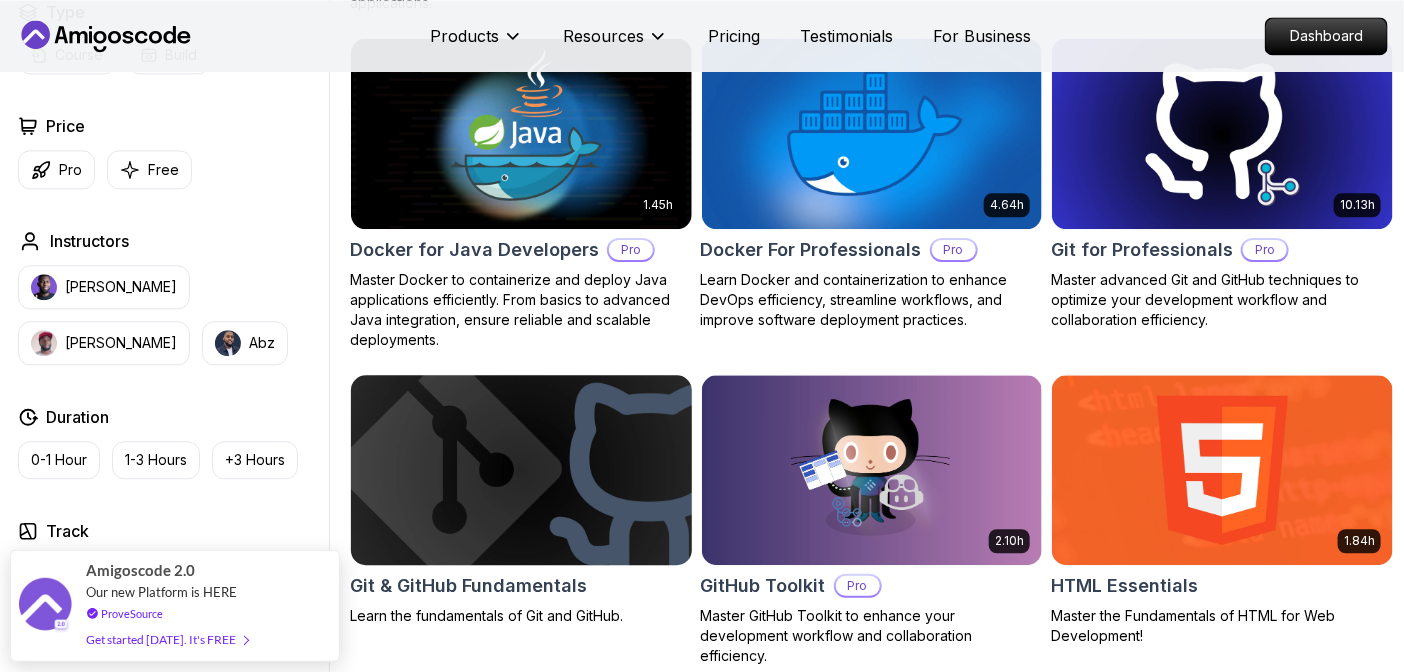 click at bounding box center [521, 470] 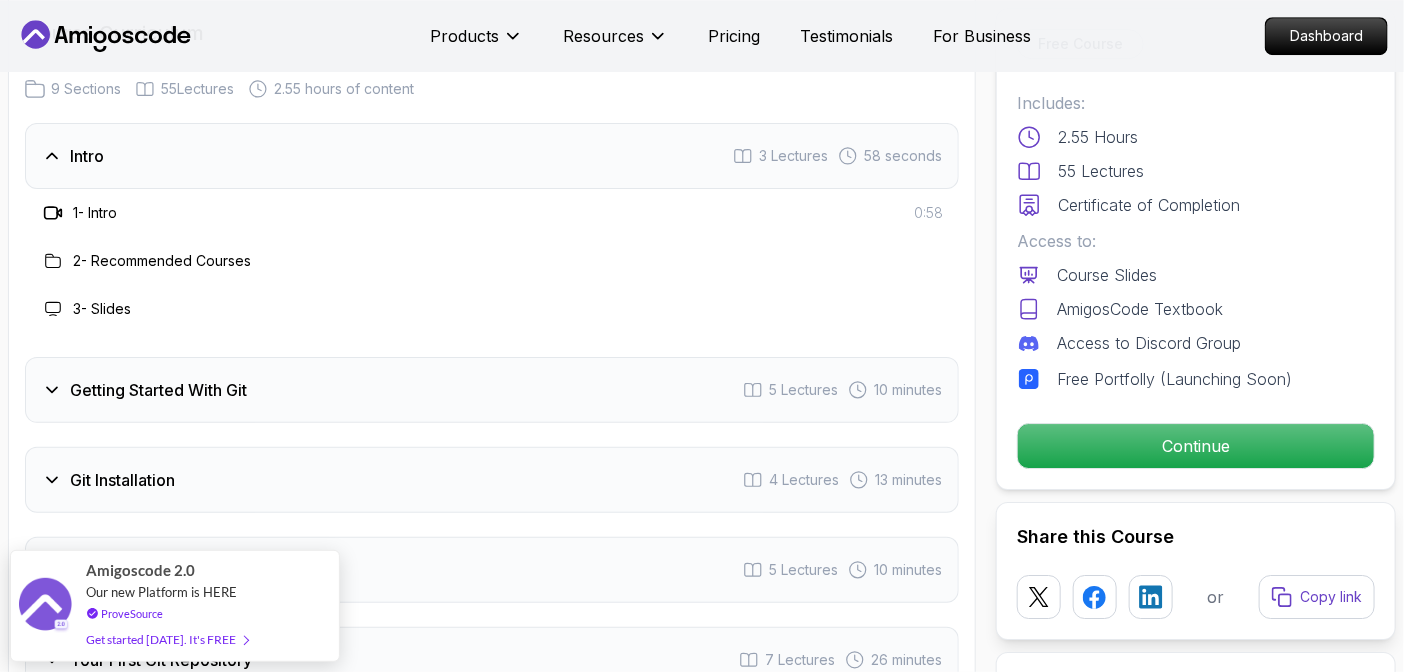 scroll, scrollTop: 1454, scrollLeft: 0, axis: vertical 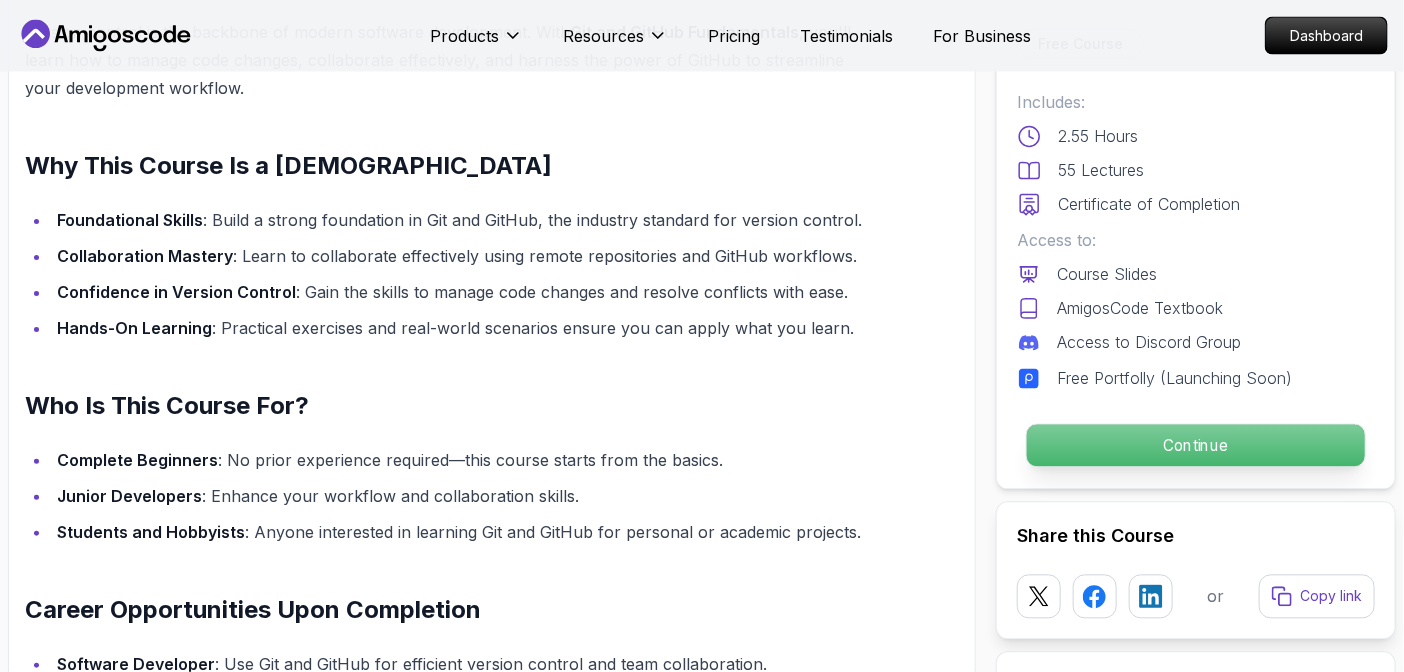 click on "Continue" at bounding box center [1196, 446] 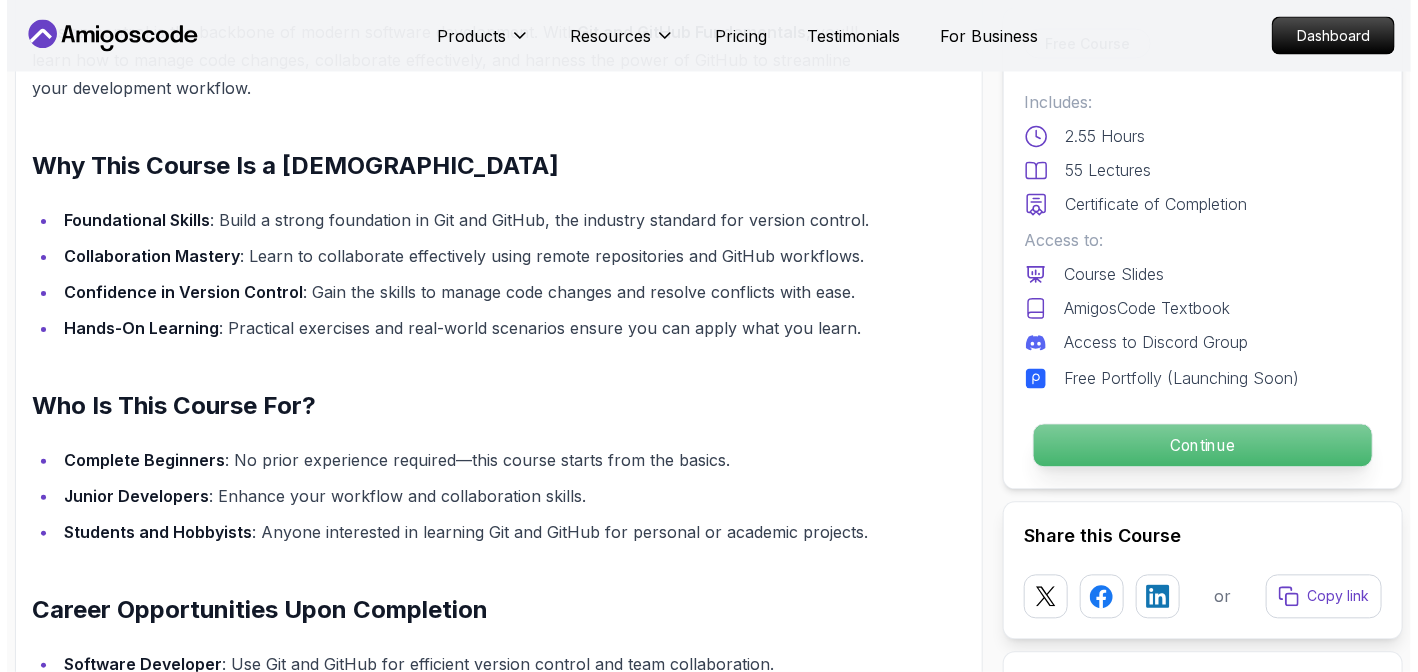 scroll, scrollTop: 0, scrollLeft: 0, axis: both 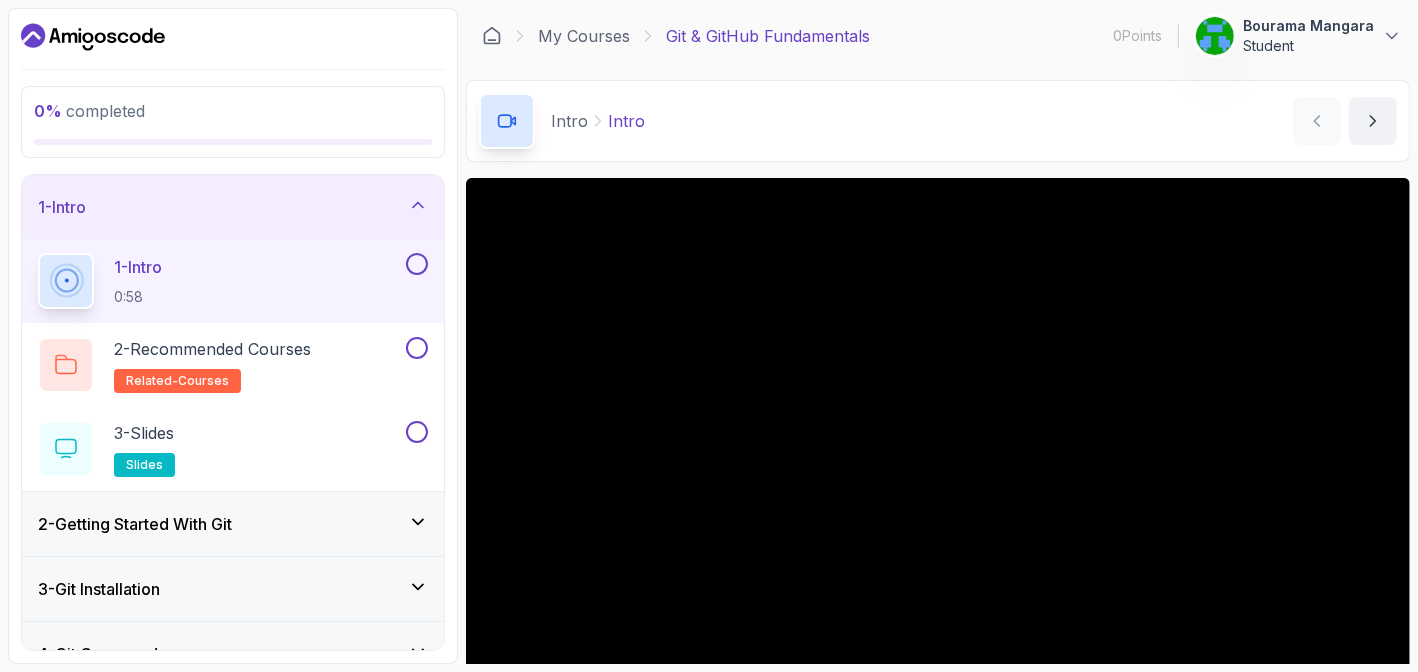 click on "My Courses Git & GitHub Fundamentals 0  Points Bourama Mangara Student 2 - Intro  0 % completed Intro Intro Intro by  nelson Slides Repo Designs Design not available Share Notes Support Any issues? Slides Repo Designs Design not available Share" at bounding box center [938, 336] 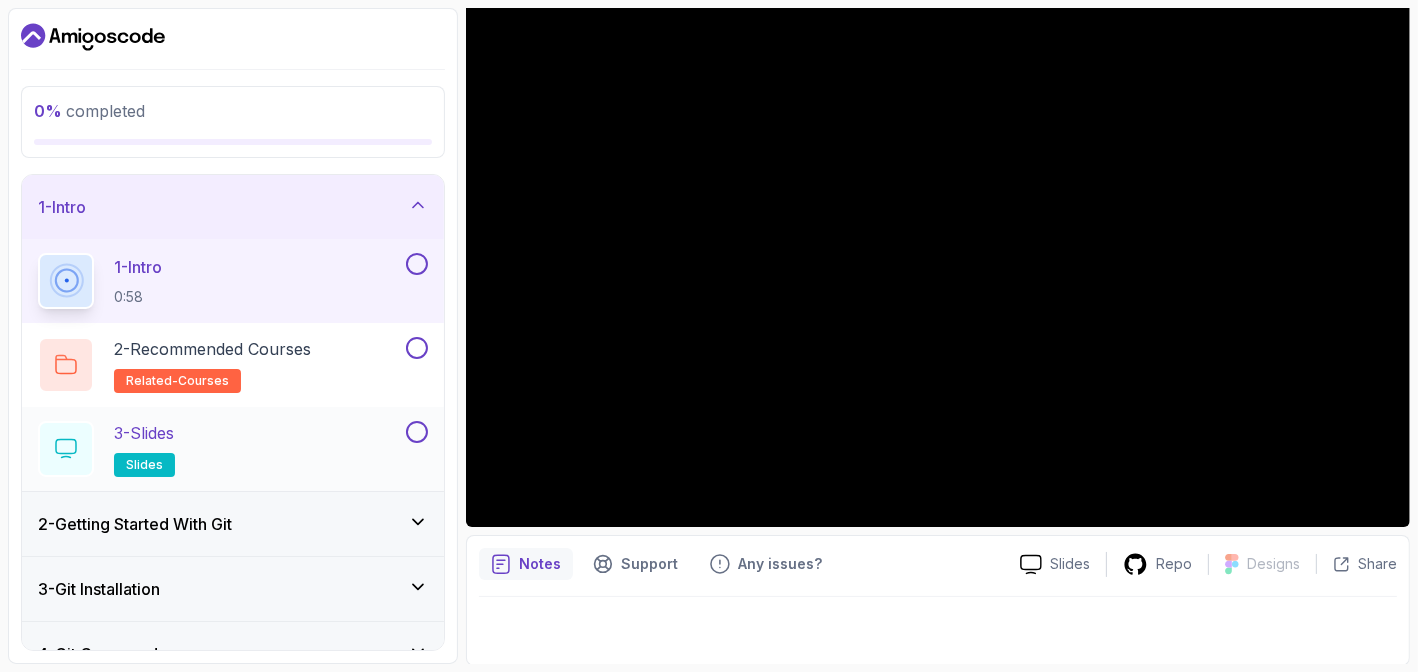 scroll, scrollTop: 355, scrollLeft: 0, axis: vertical 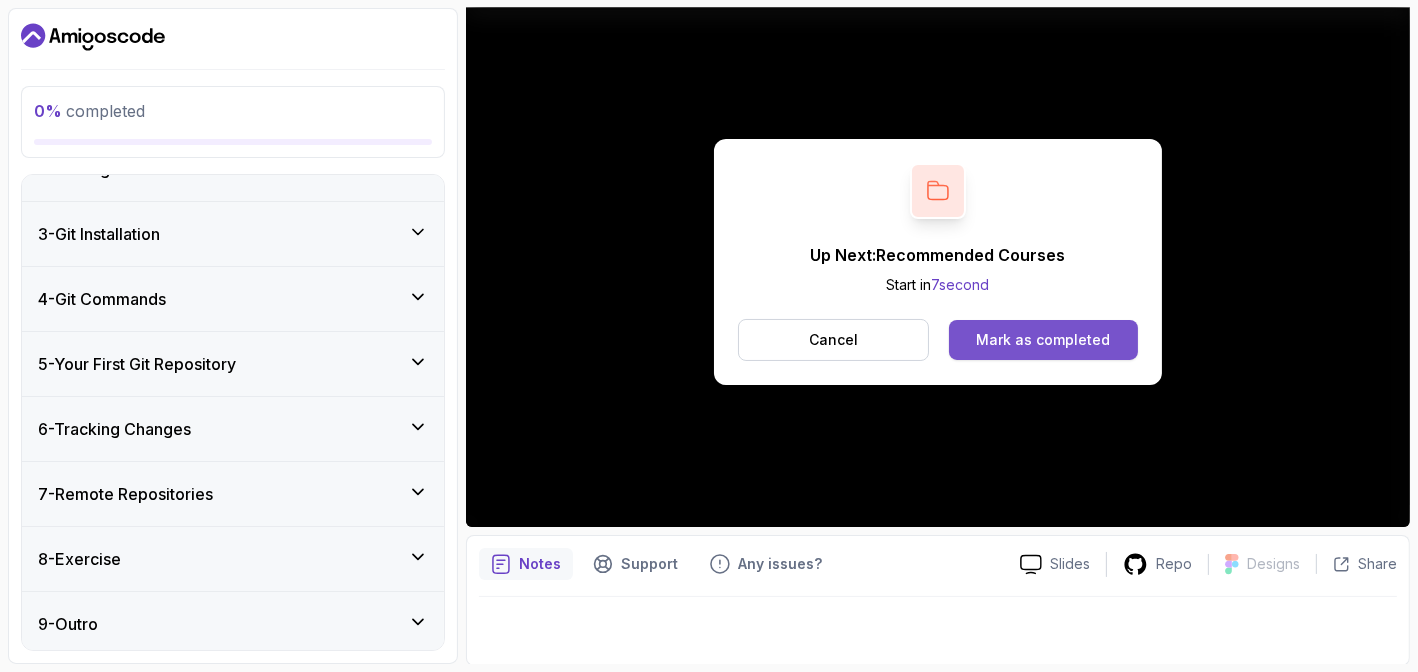 click on "Mark as completed" at bounding box center (1043, 340) 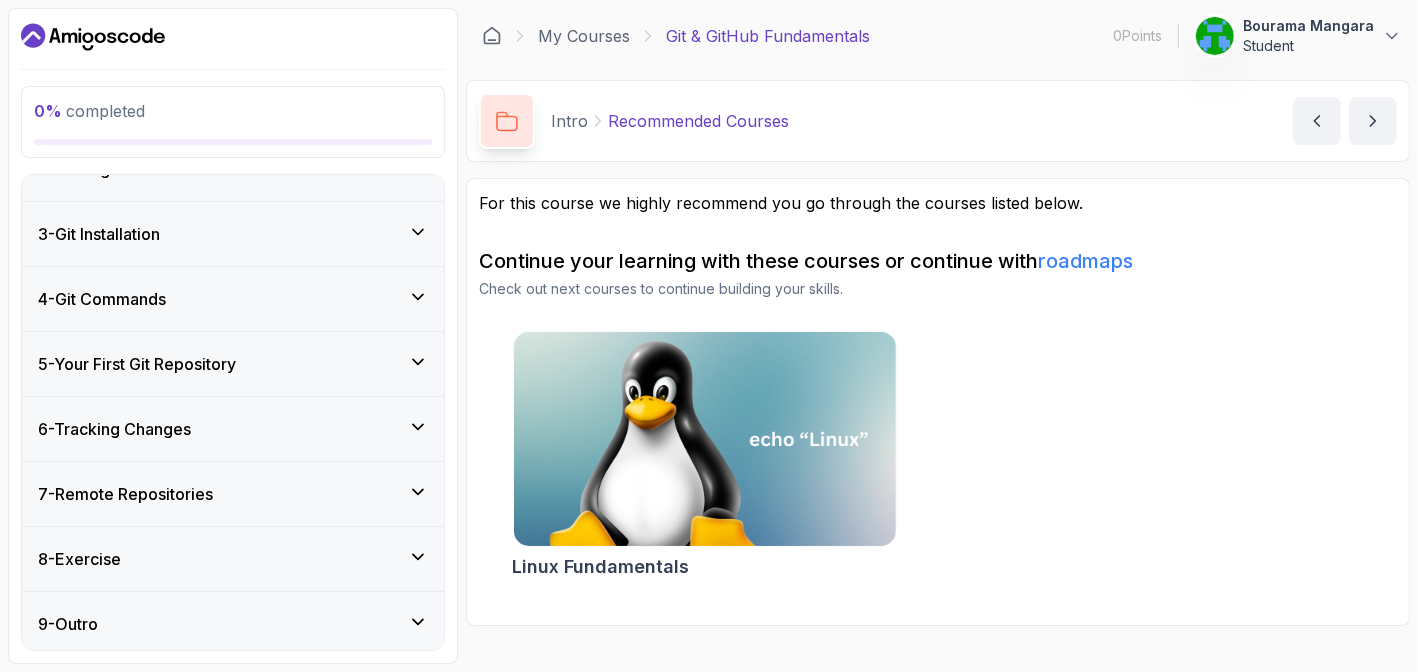 scroll, scrollTop: 0, scrollLeft: 0, axis: both 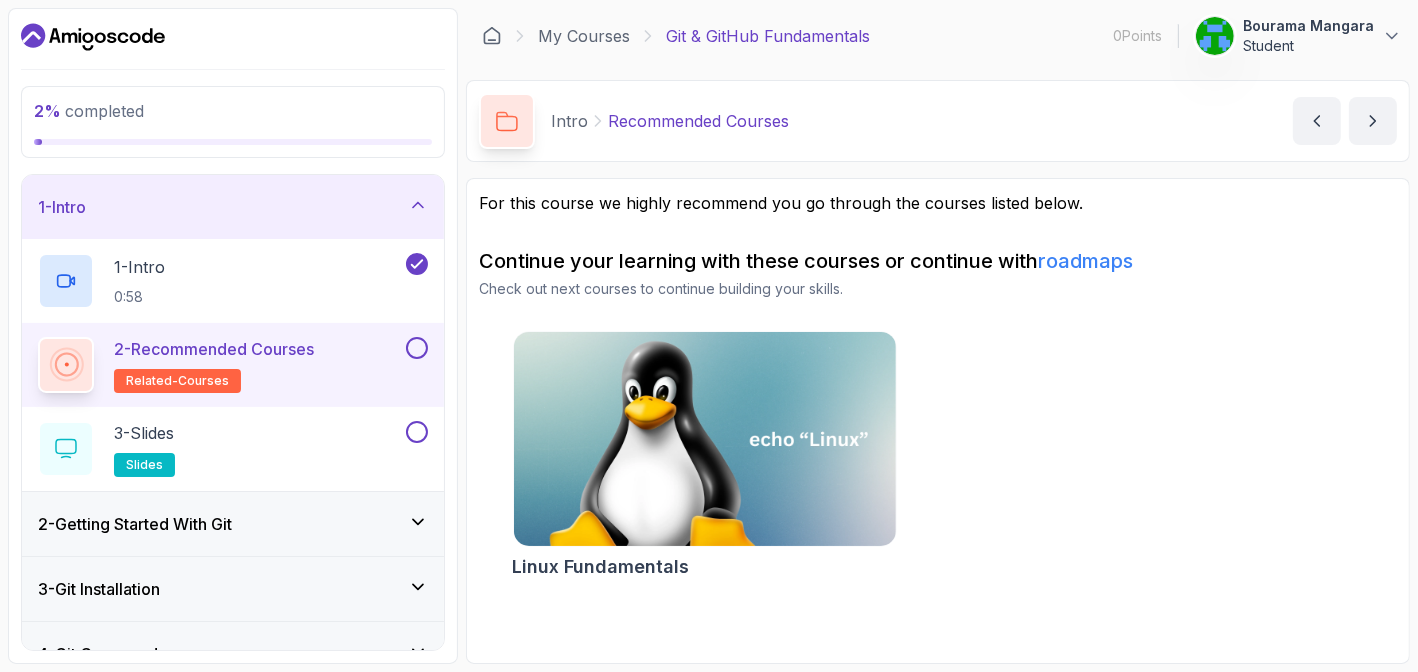 click on "2  -  Recommended Courses" at bounding box center (214, 349) 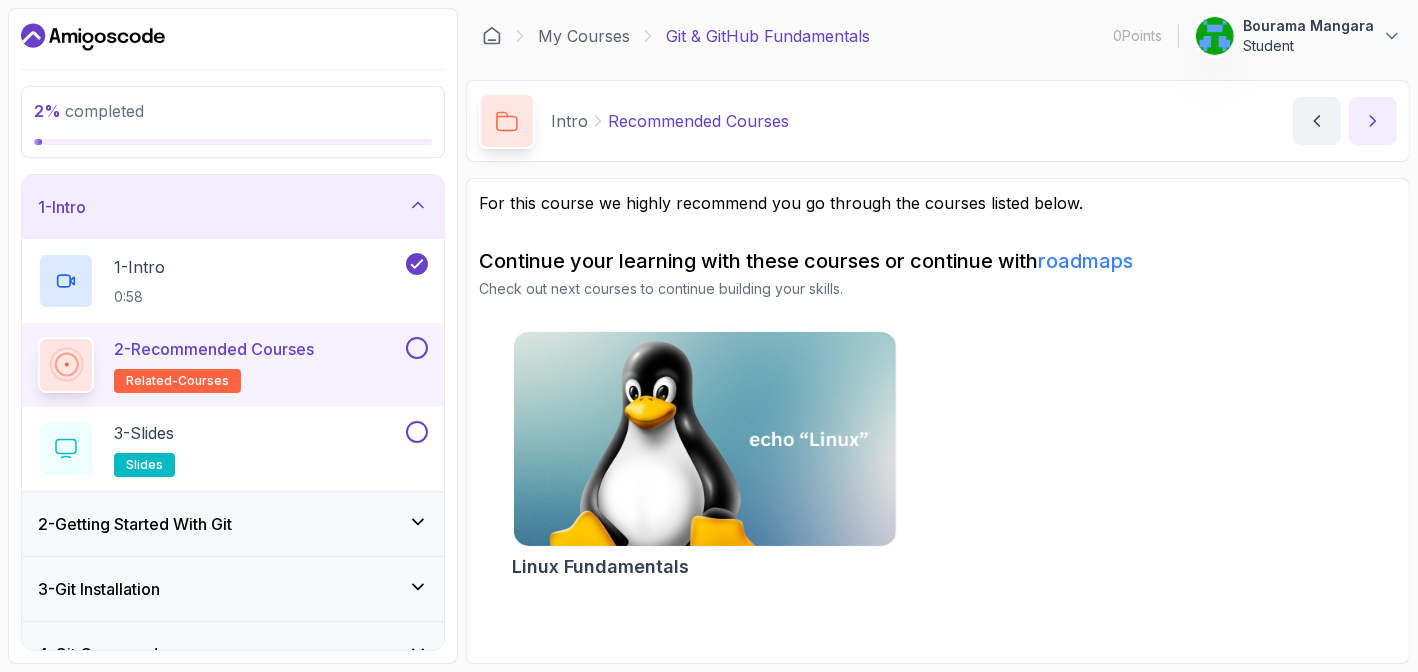 click at bounding box center (1373, 121) 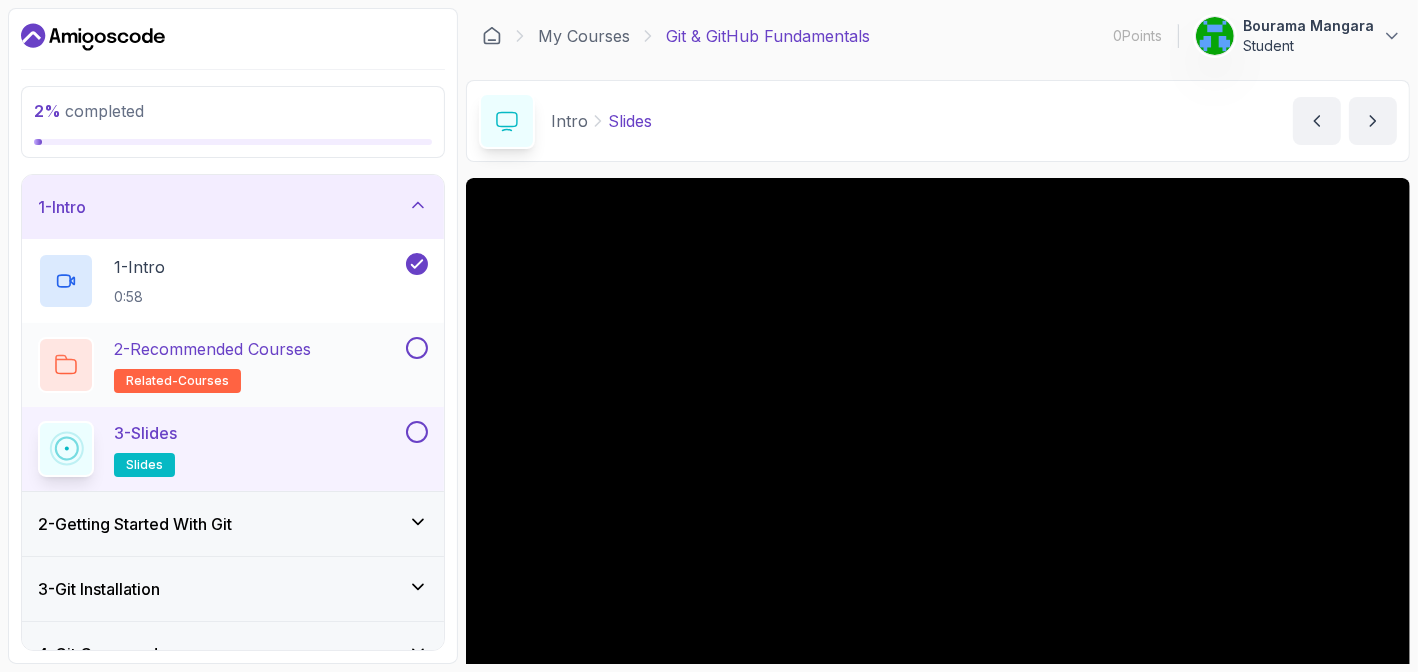 click on "2  -  Recommended Courses related-courses" at bounding box center (220, 365) 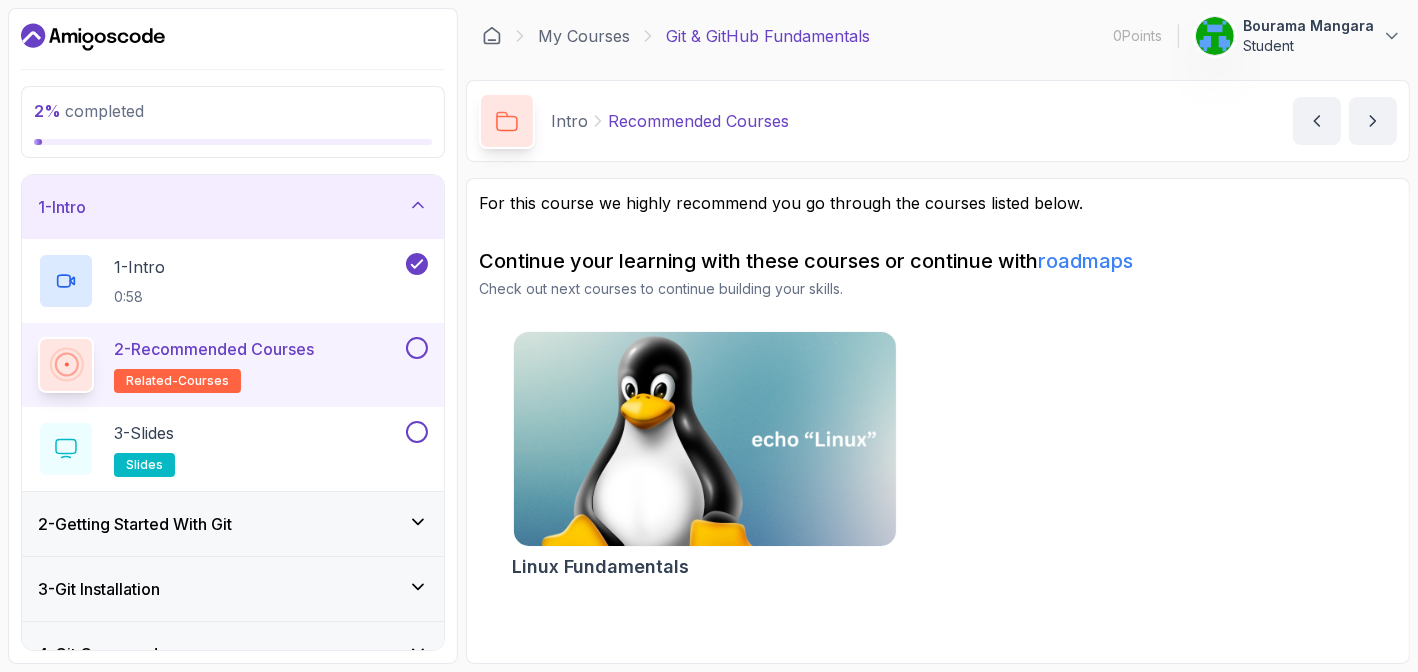 click at bounding box center [704, 439] 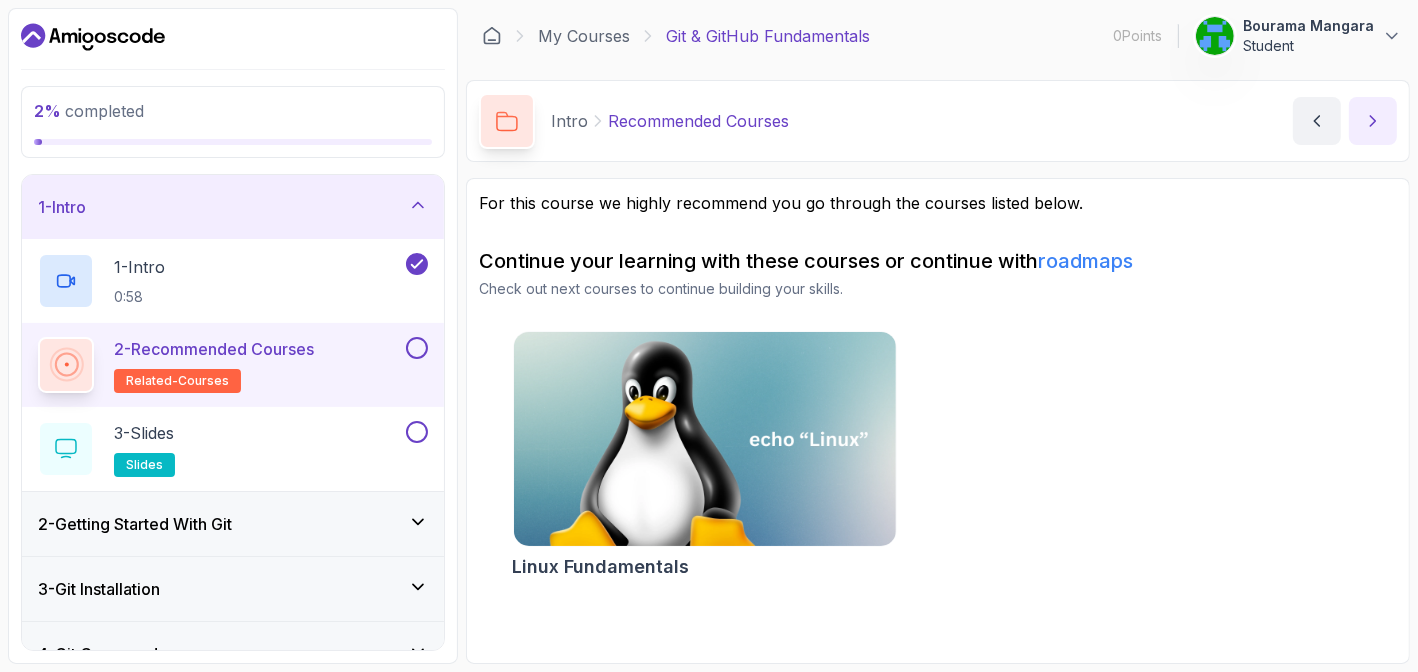 click 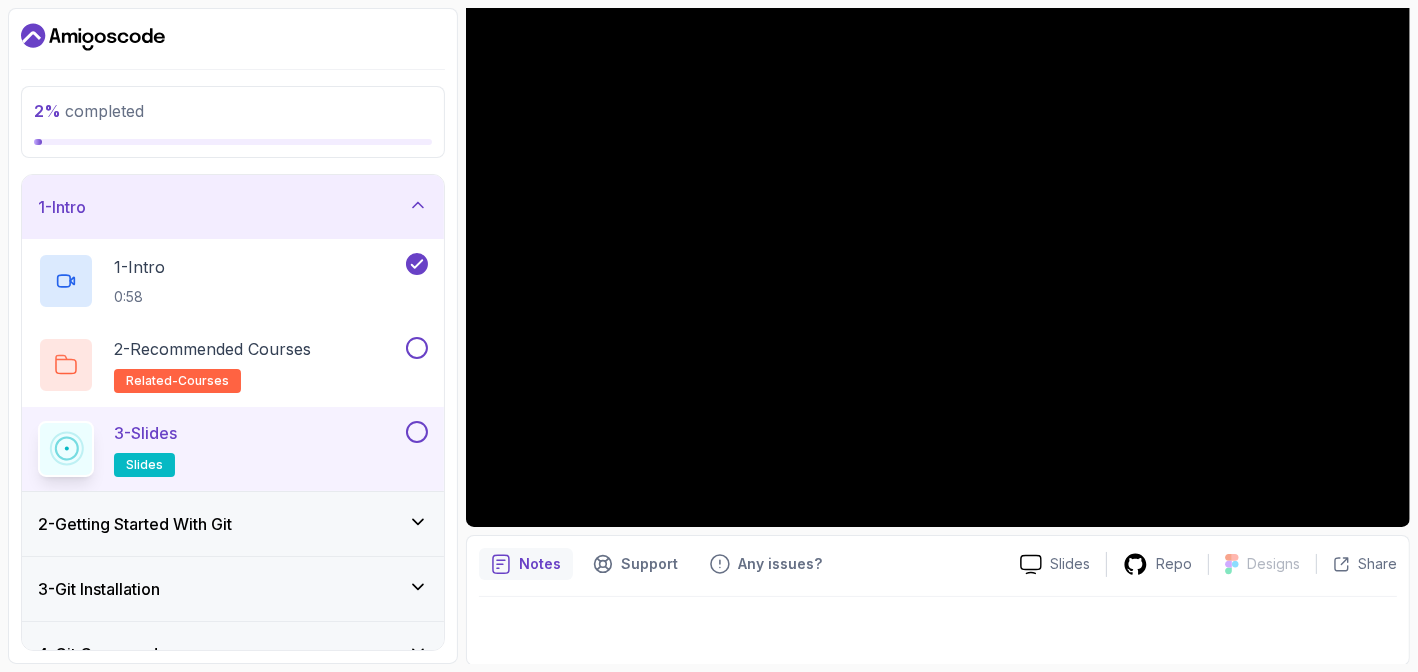 scroll, scrollTop: 0, scrollLeft: 0, axis: both 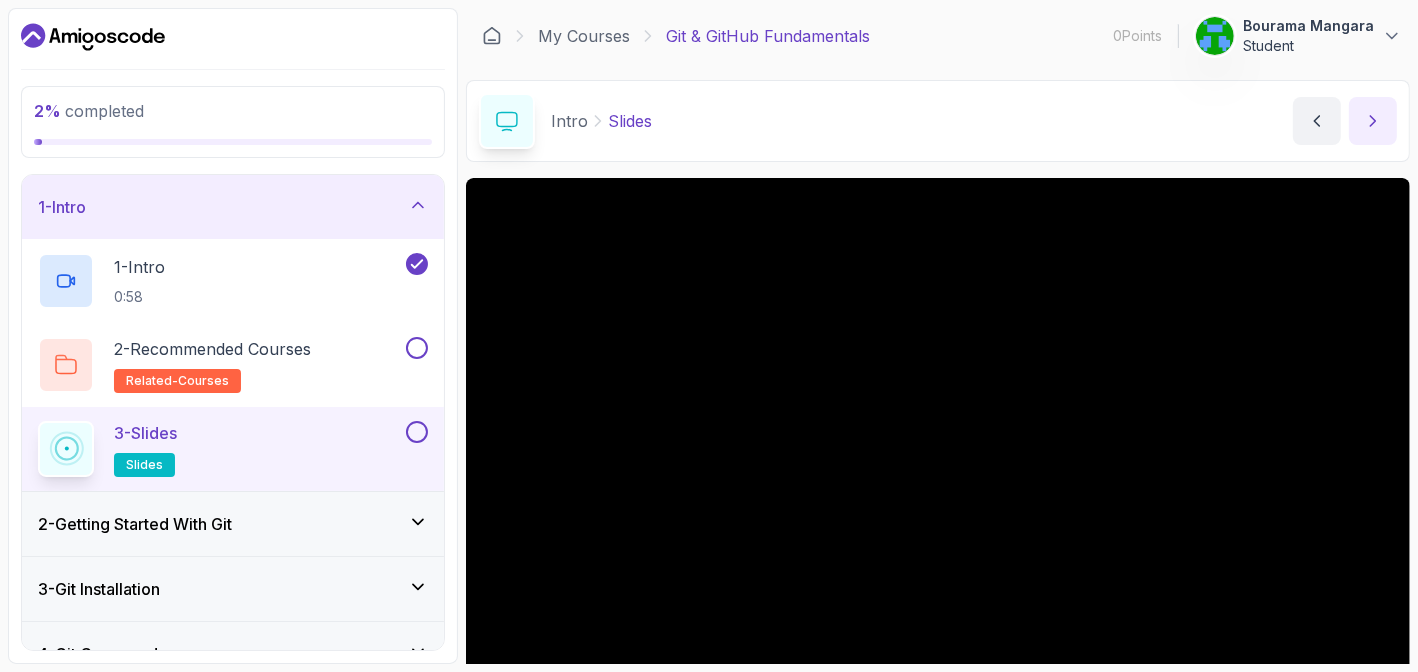 click 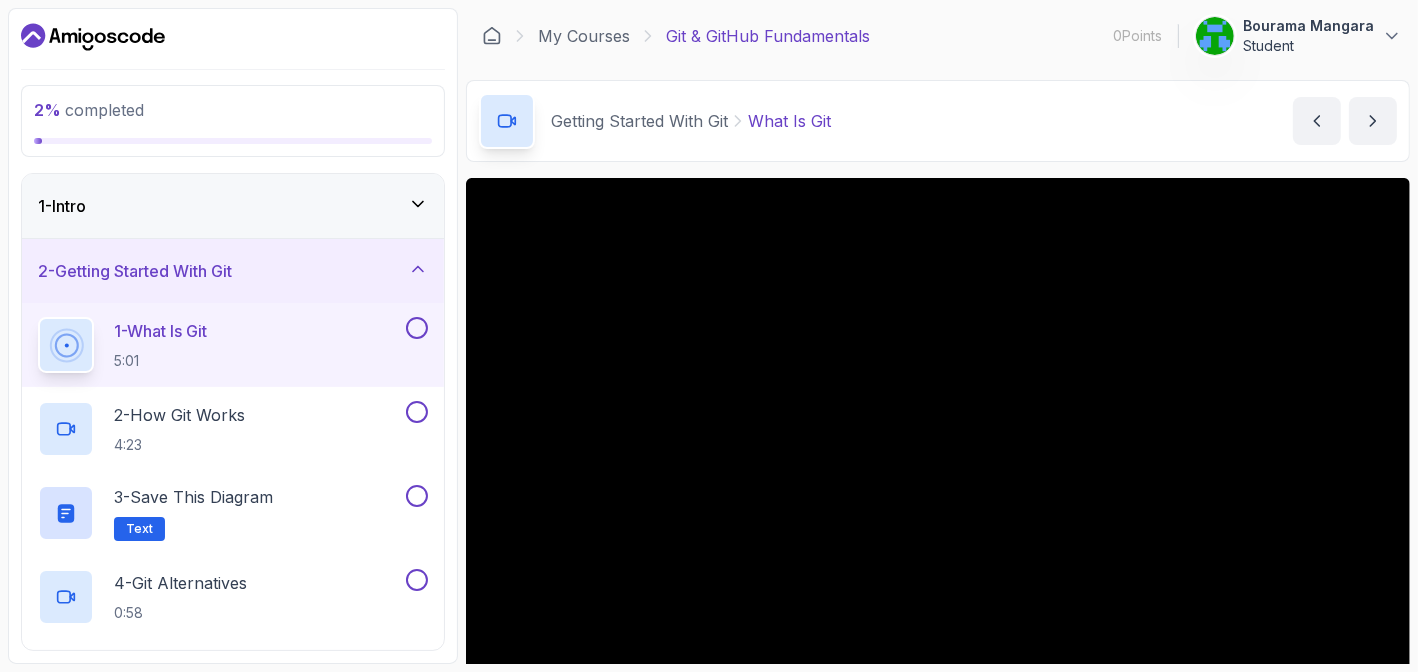 scroll, scrollTop: 363, scrollLeft: 0, axis: vertical 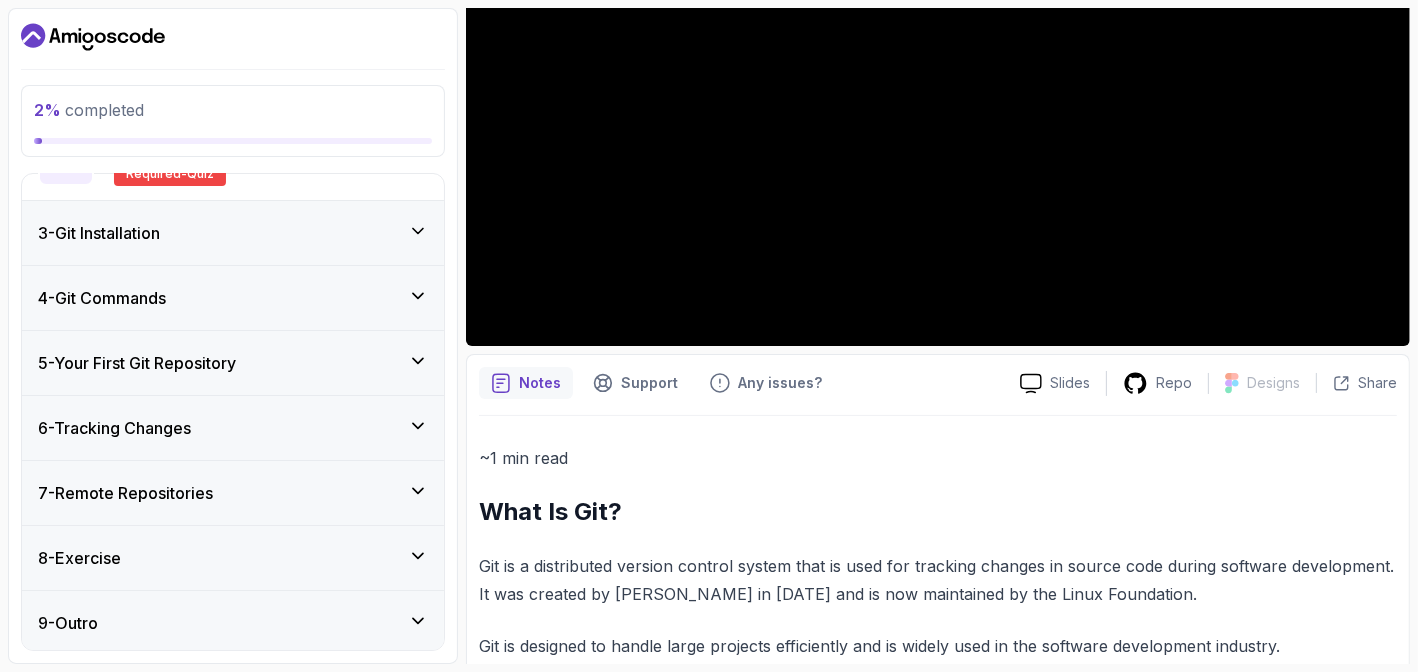 click 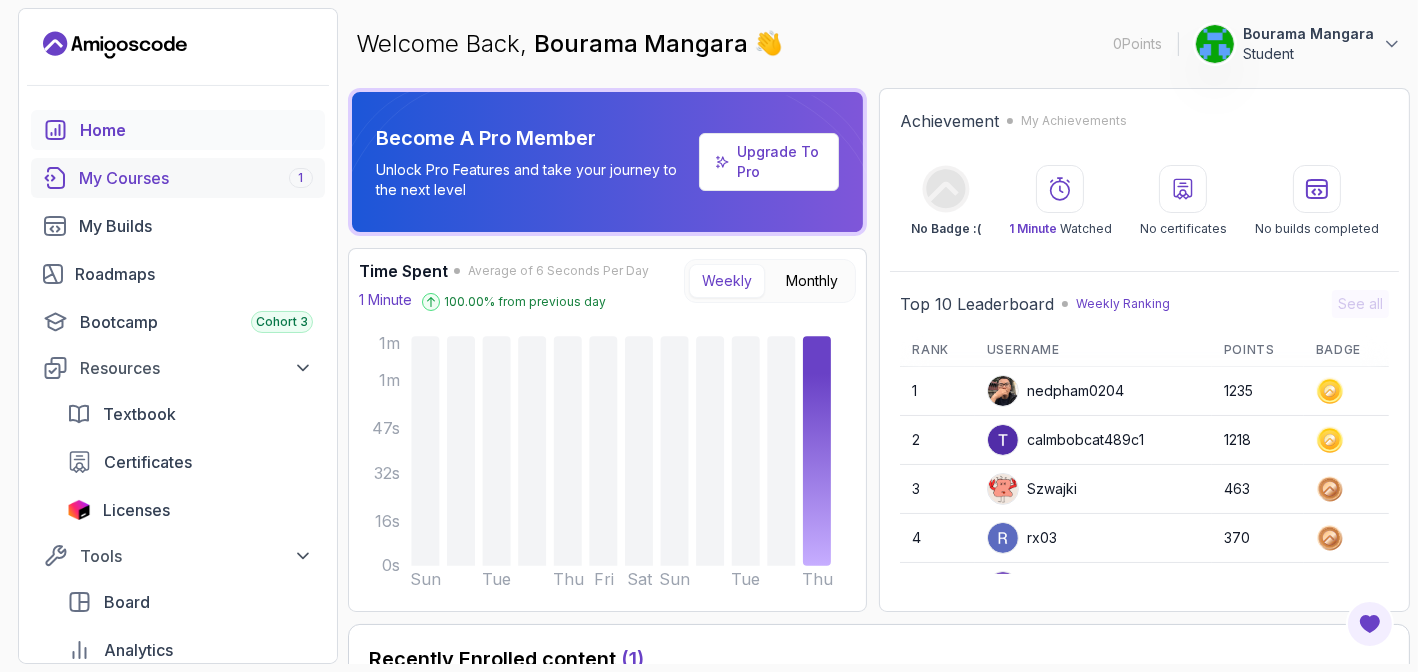 click on "My Courses 1" at bounding box center [196, 178] 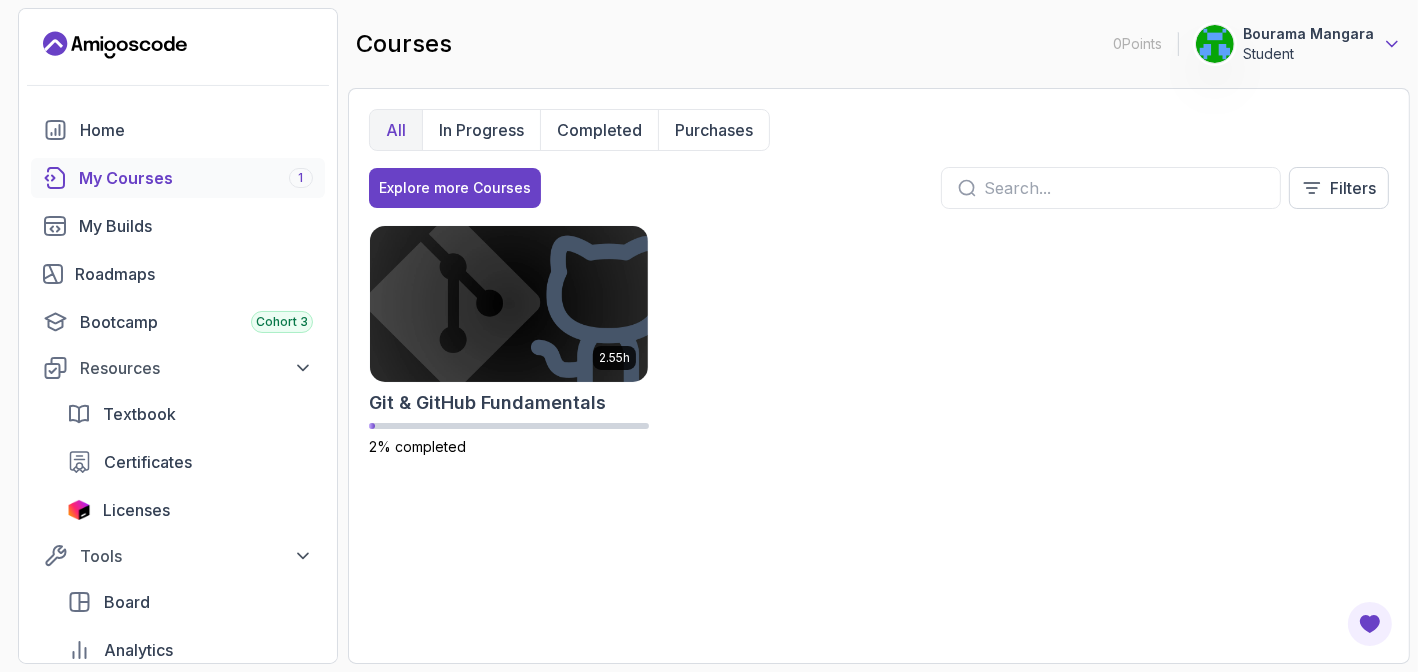 click 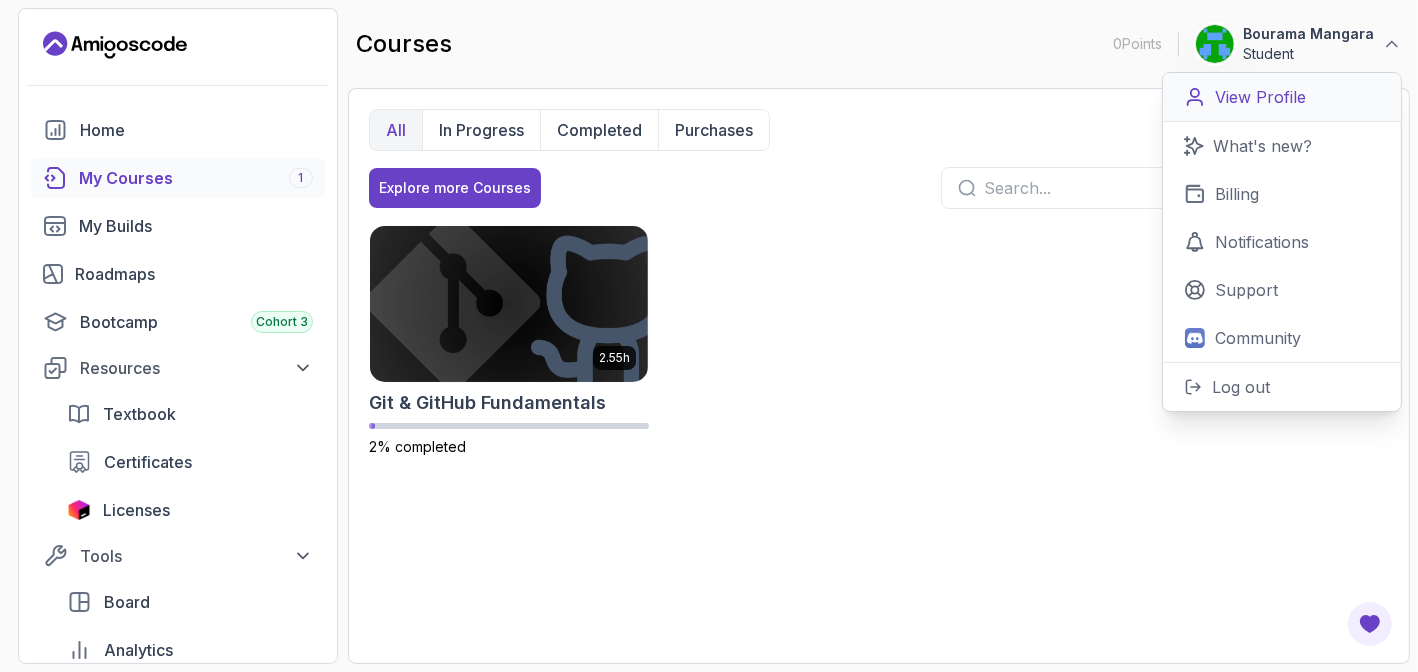 click on "View Profile" at bounding box center [1260, 97] 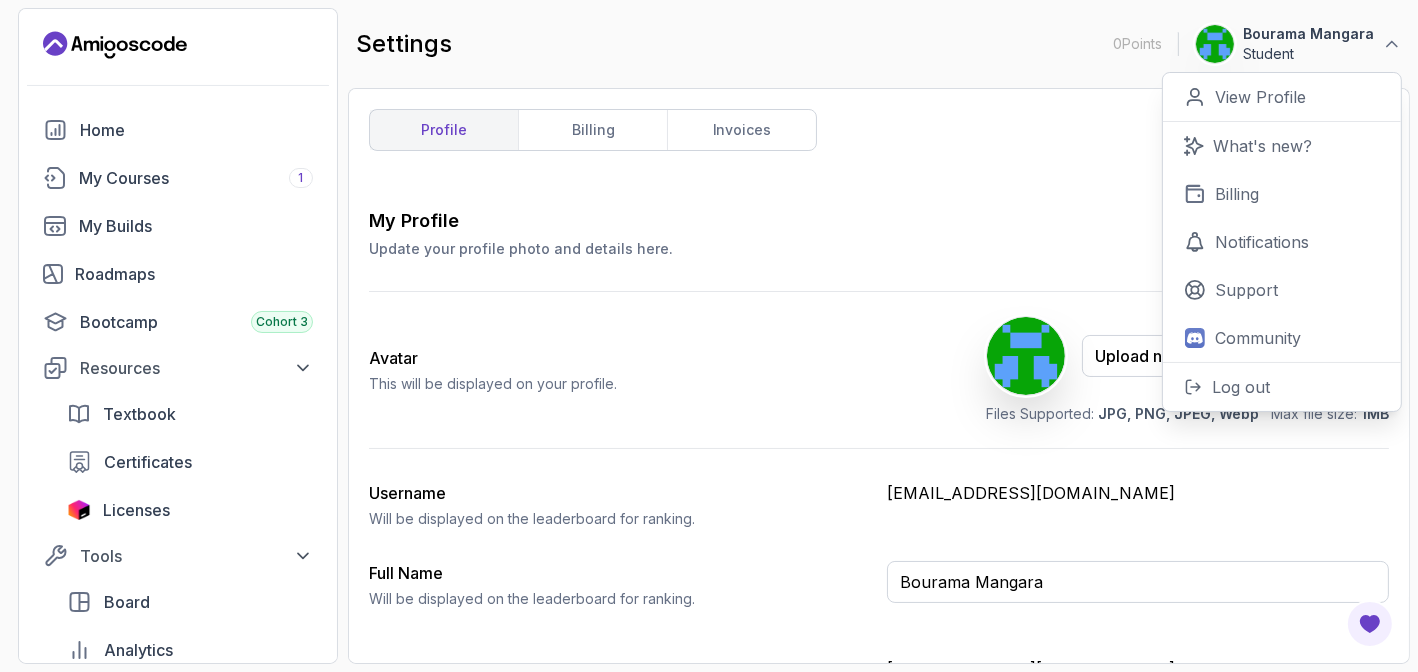 click 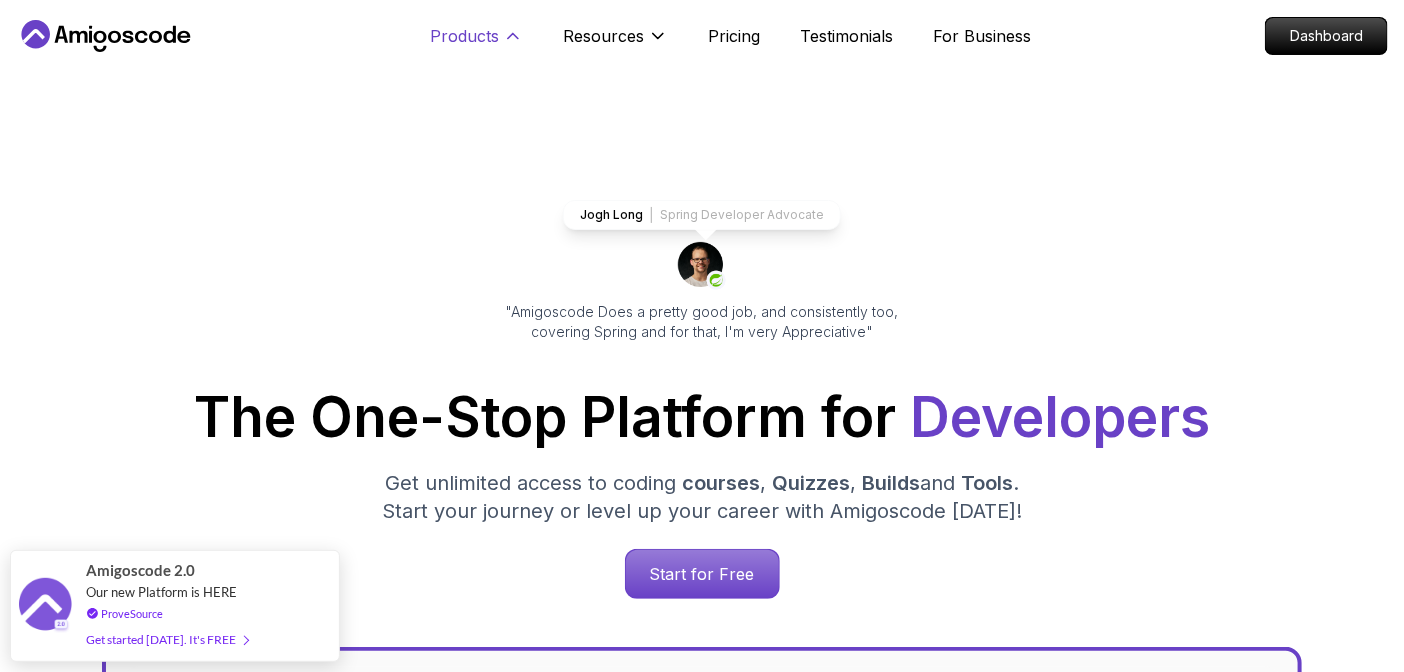 click on "Products" at bounding box center (464, 36) 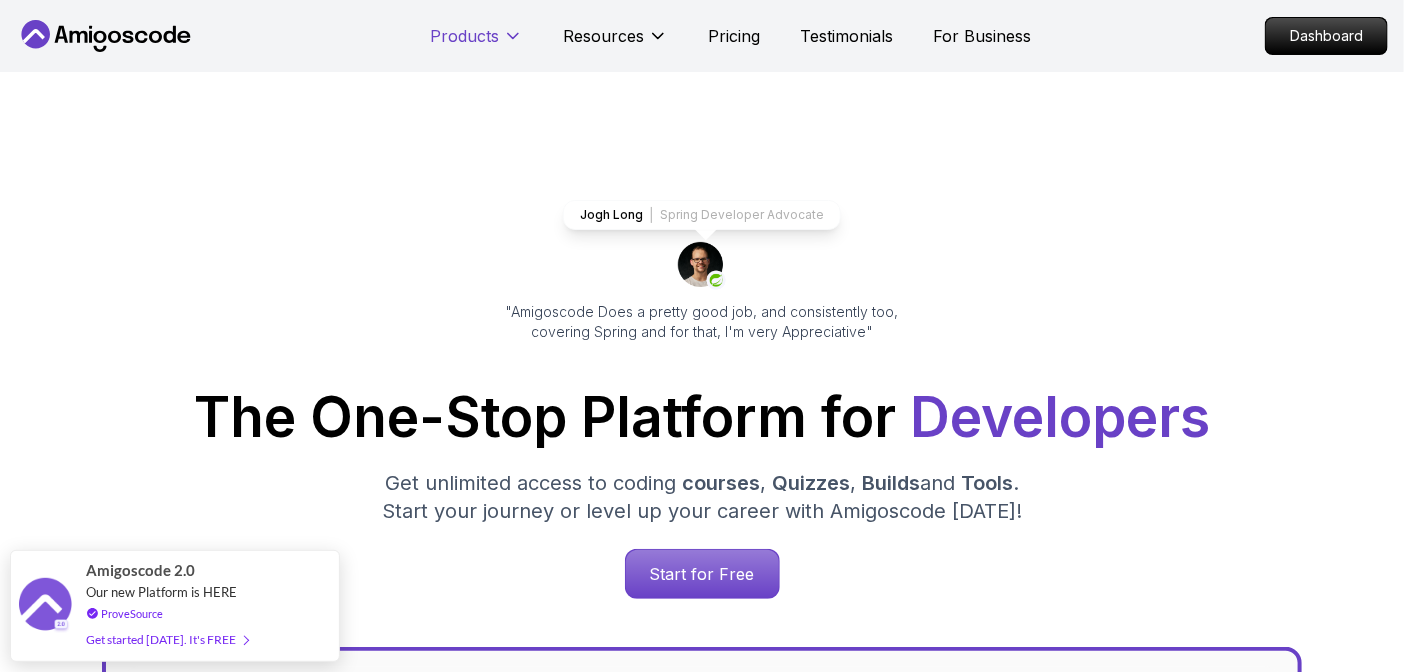 click on "Products" at bounding box center (464, 36) 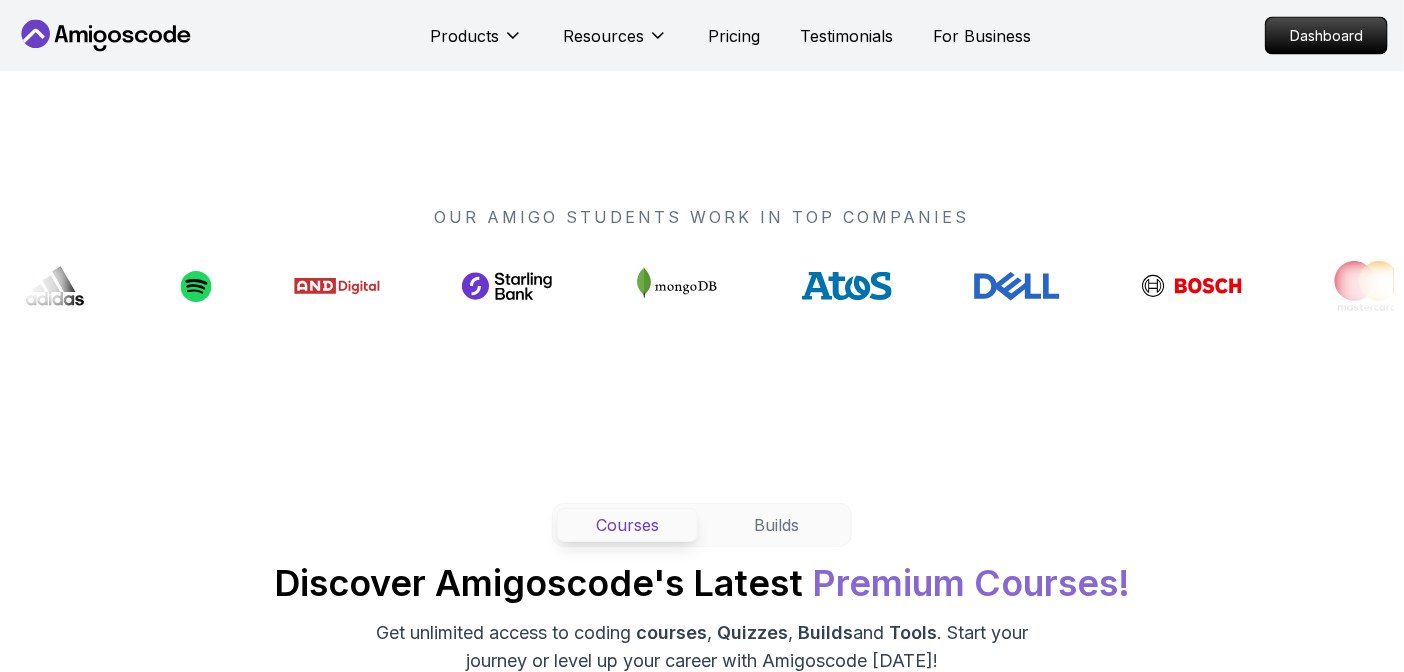scroll, scrollTop: 0, scrollLeft: 0, axis: both 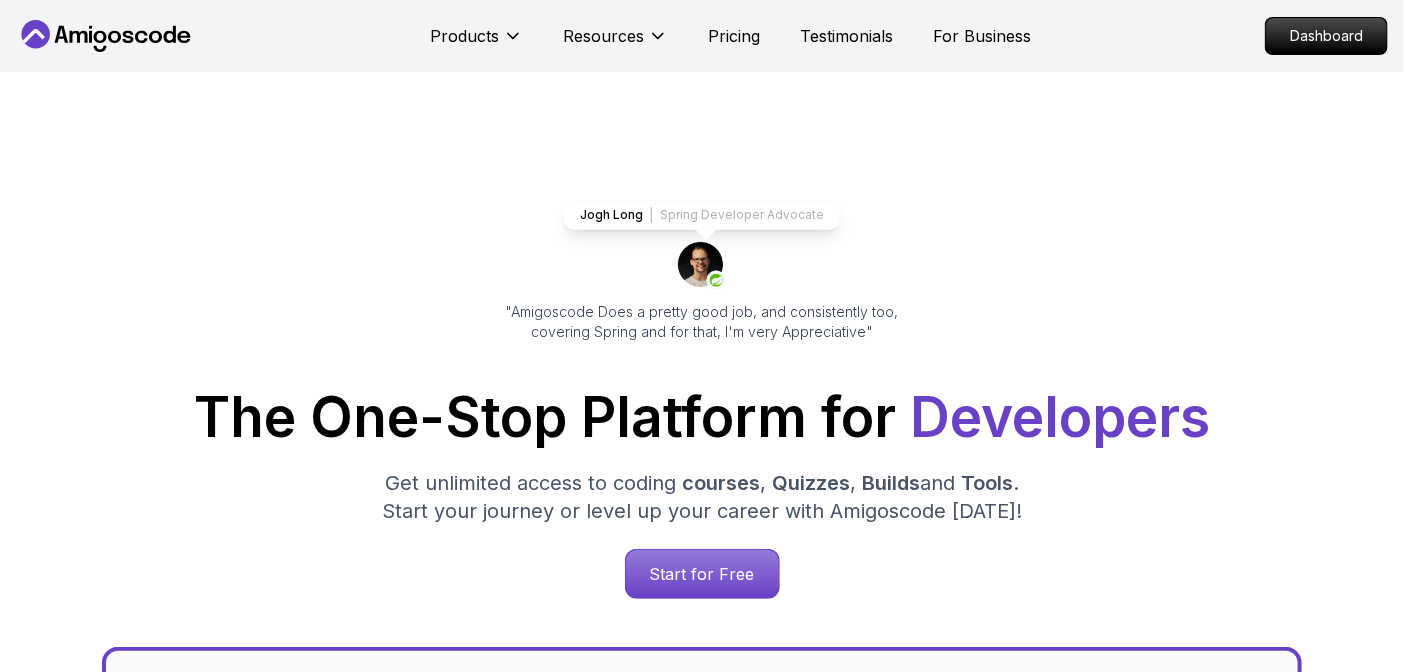 click on "Products Resources Pricing Testimonials For Business" at bounding box center [730, 36] 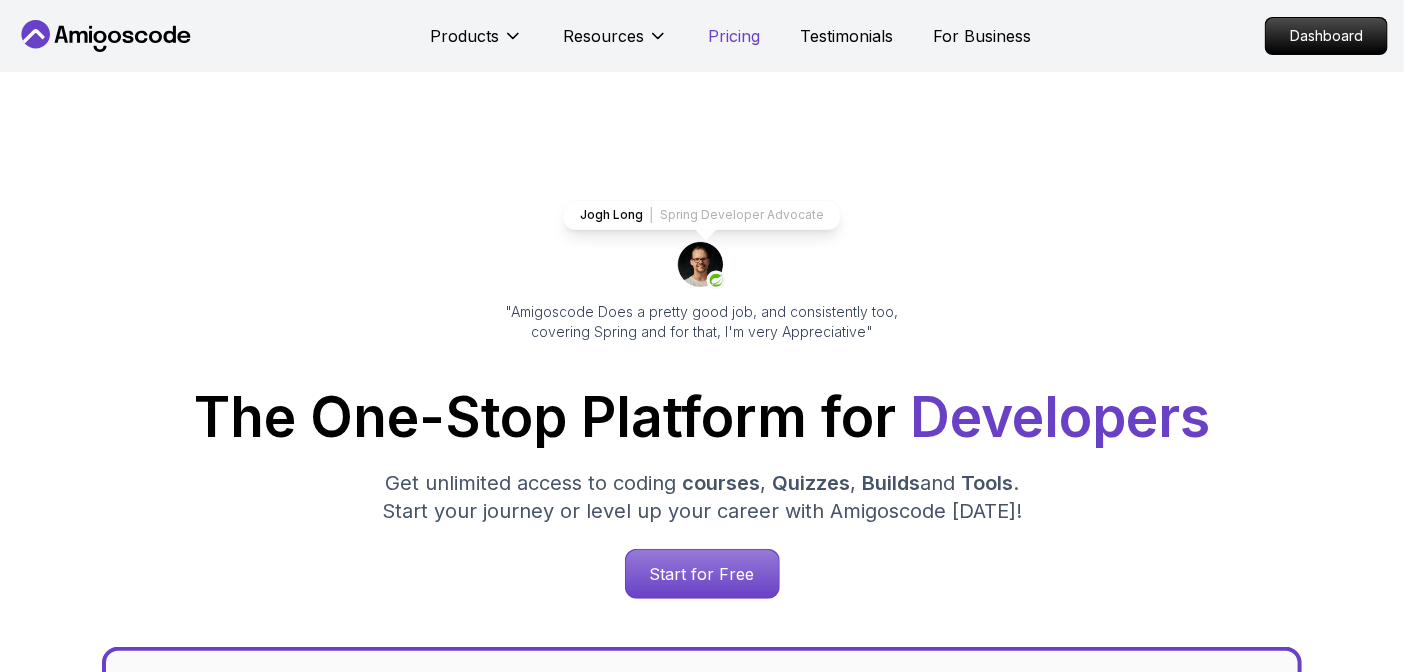 click on "Pricing" at bounding box center [734, 36] 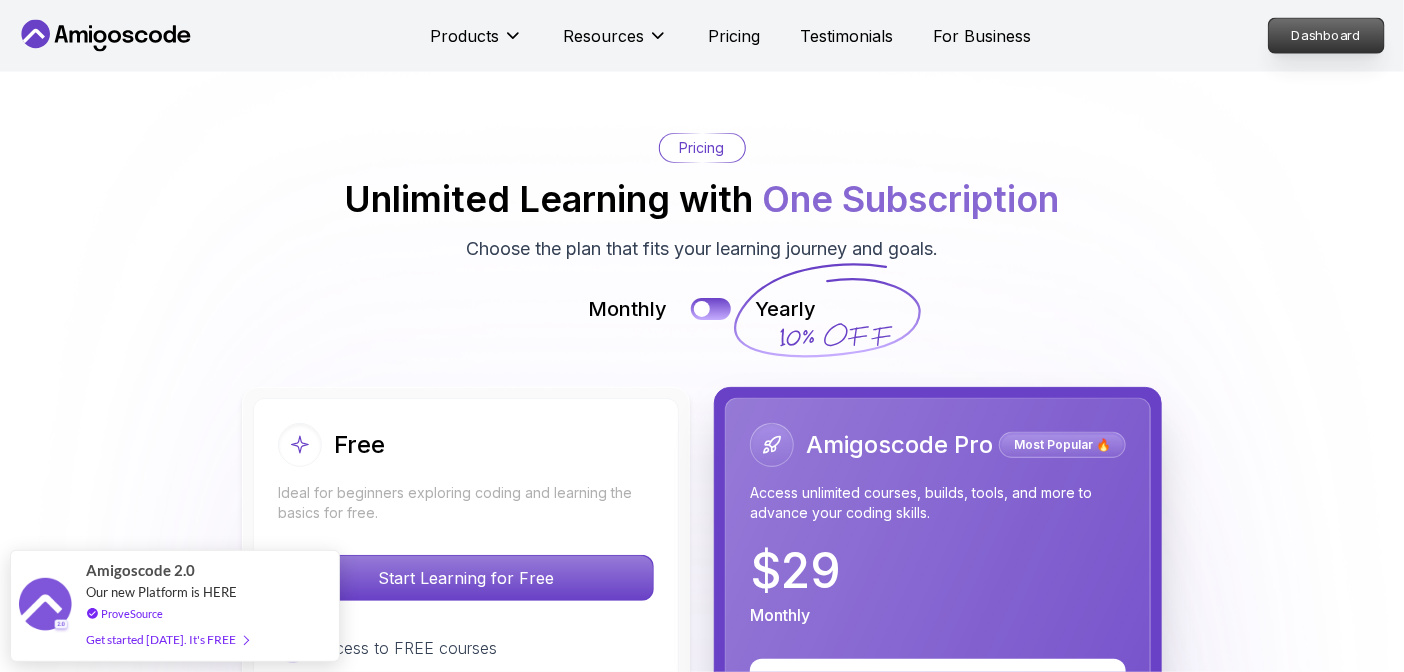 click on "Dashboard" at bounding box center [1326, 36] 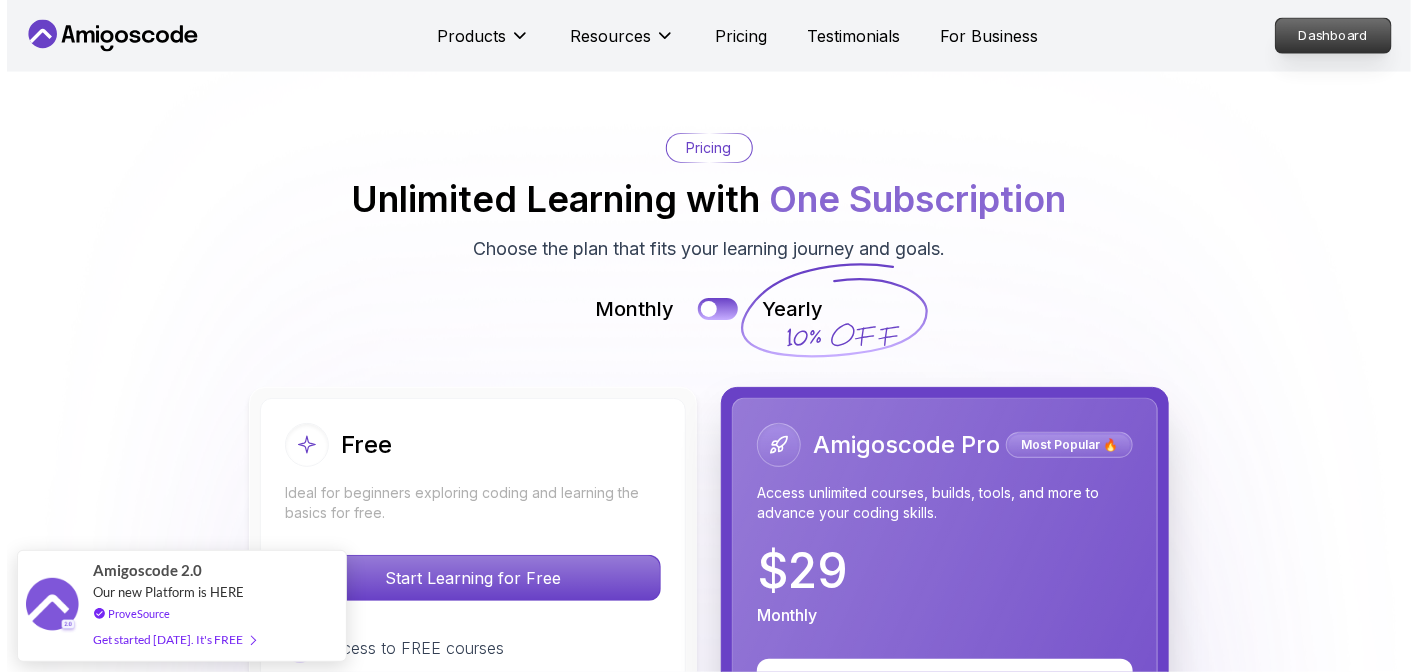 scroll, scrollTop: 0, scrollLeft: 0, axis: both 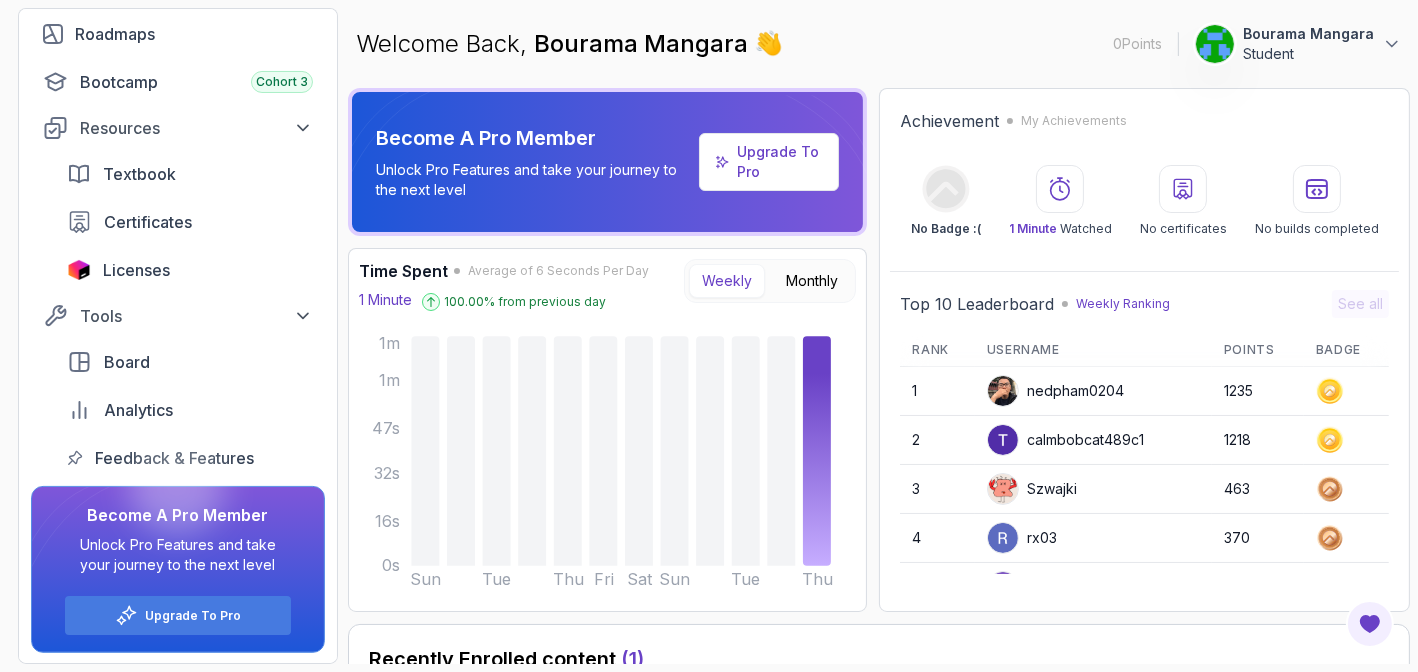 click on "Bourama Mangara Student" at bounding box center [1298, 44] 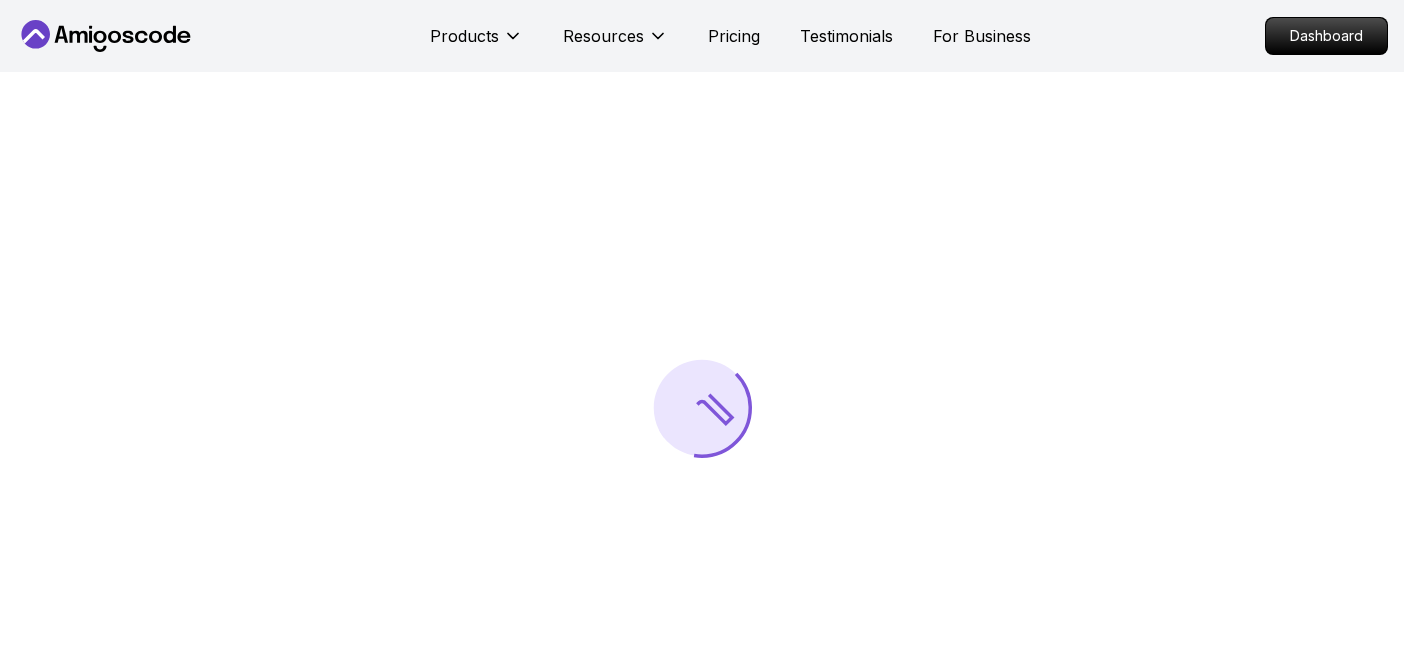 scroll, scrollTop: 0, scrollLeft: 0, axis: both 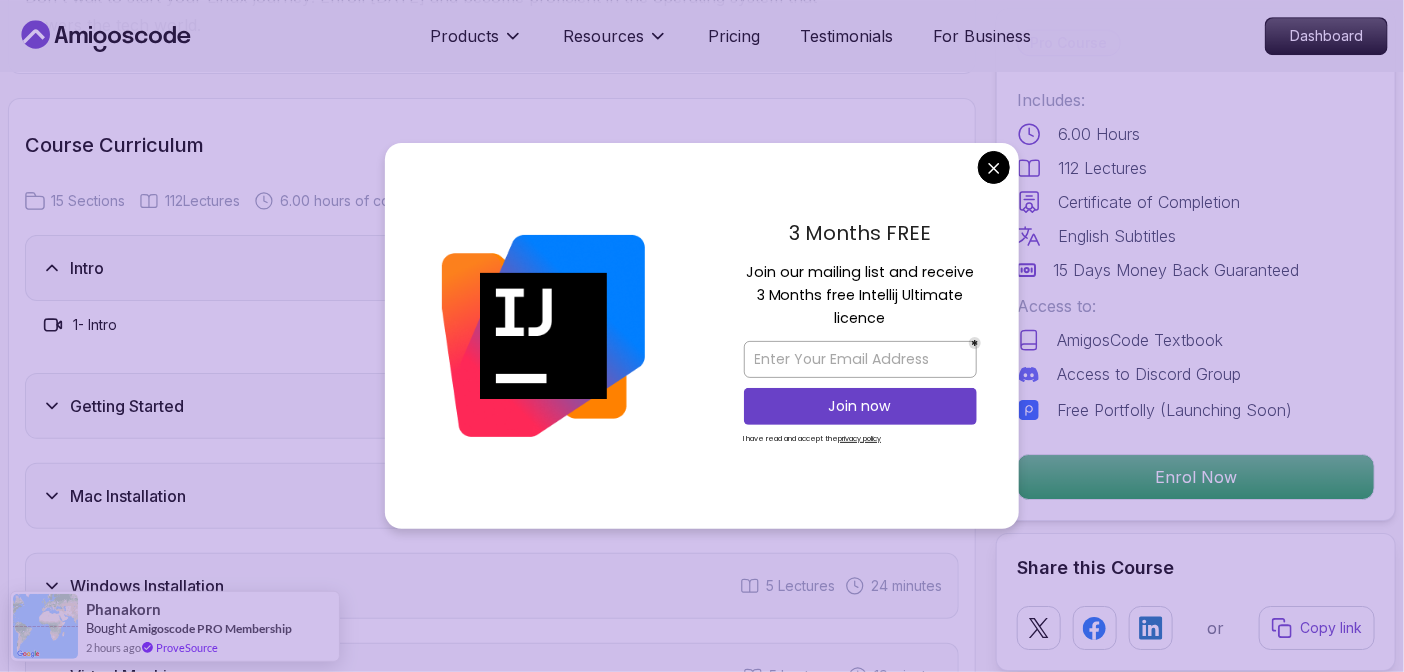 click on "3 Months FREE Join our mailing list and receive 3 Months free Intellij Ultimate licence Join now I have read and accept the  privacy policy" at bounding box center [701, 336] 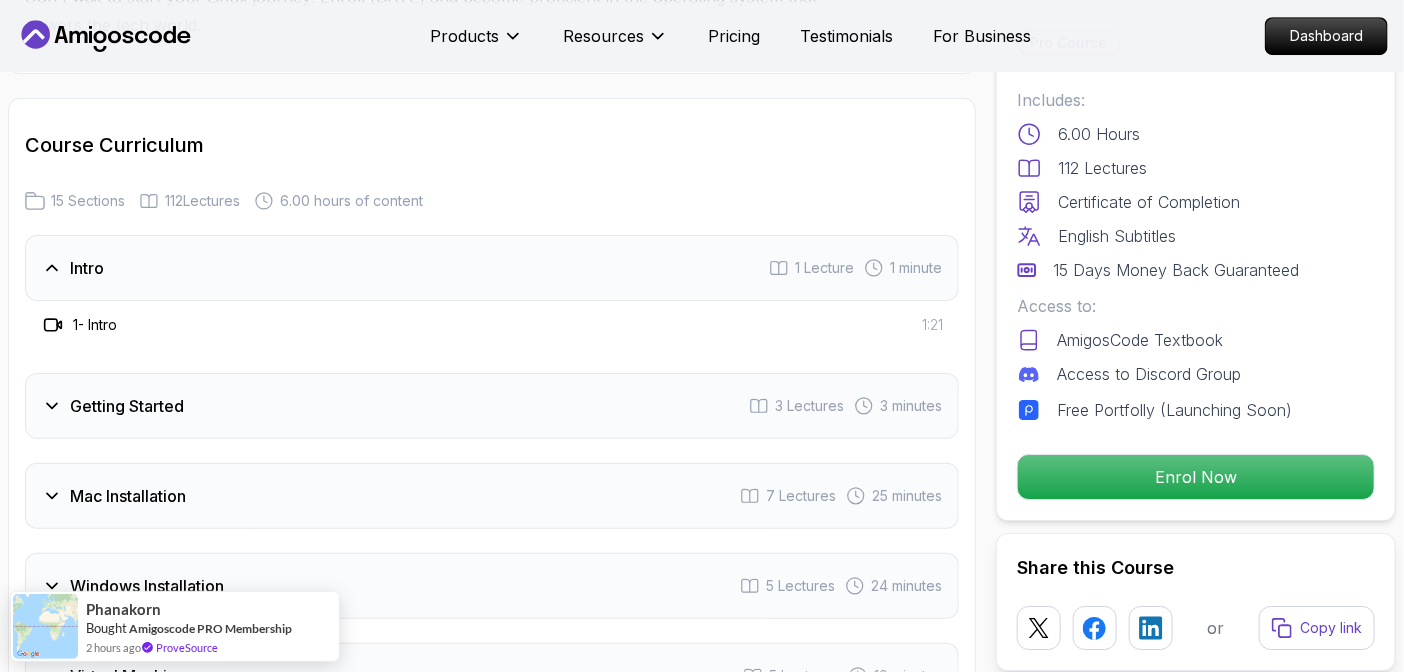 drag, startPoint x: 1006, startPoint y: 161, endPoint x: 998, endPoint y: 175, distance: 16.124516 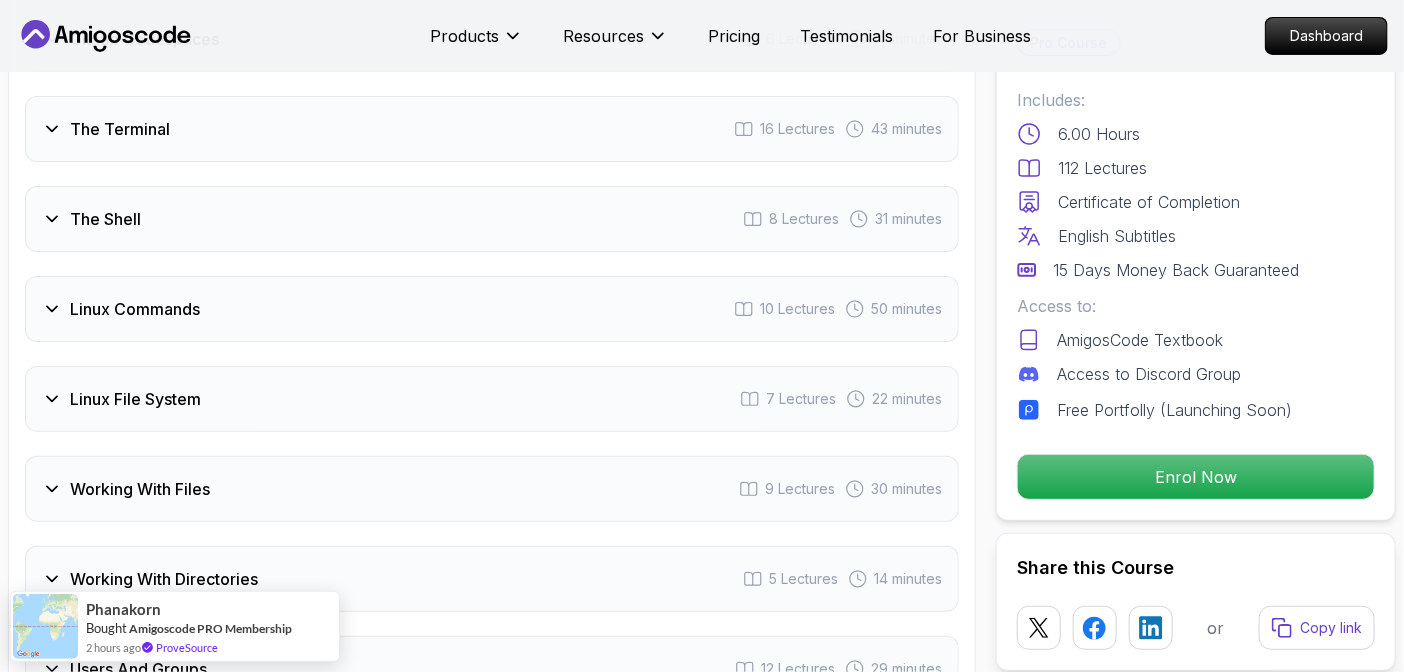 scroll, scrollTop: 3636, scrollLeft: 0, axis: vertical 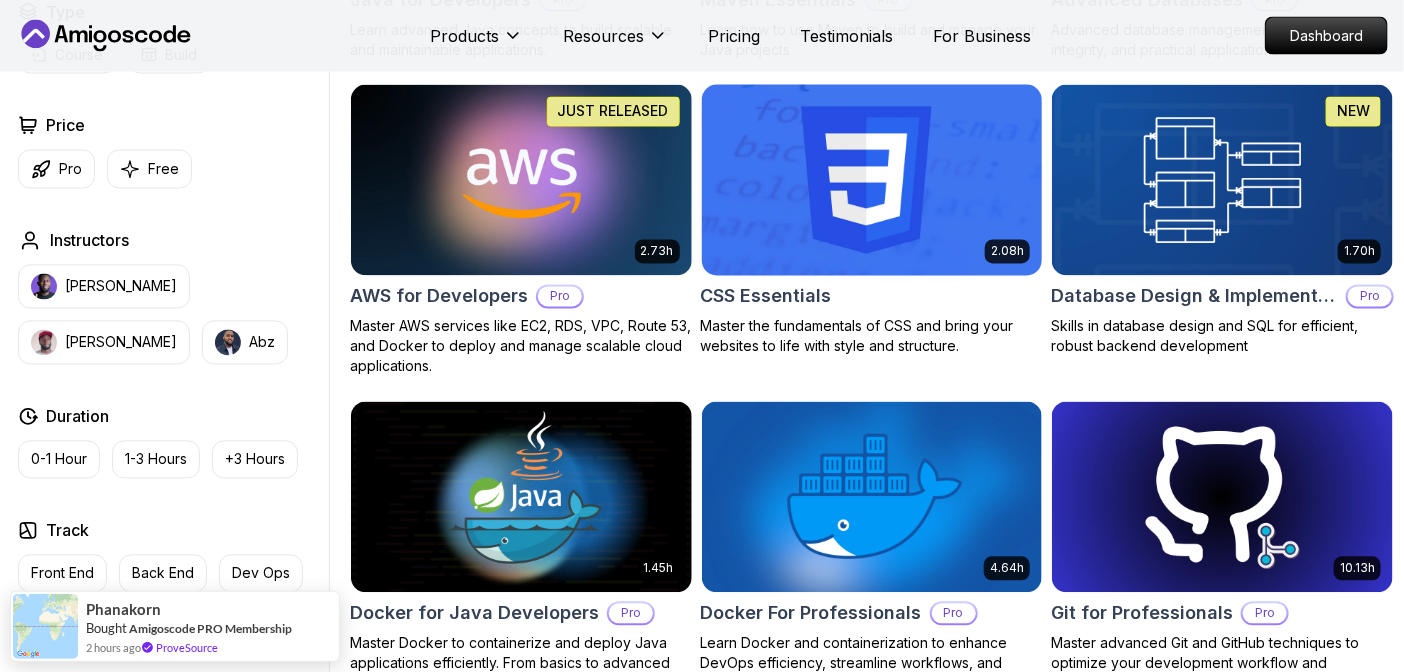 click on "Products Resources Pricing Testimonials For Business Dashboard Products Resources Pricing Testimonials For Business Dashboard All Courses Learn Java, Spring Boot, DevOps & More with Amigoscode Premium Courses Master in-demand skills like Java, Spring Boot, DevOps, React, and more through hands-on, expert-led courses. Advance your software development career with real-world projects and practical learning. Filters Filters Type Course Build Price Pro Free Instructors [PERSON_NAME] [PERSON_NAME] Duration 0-1 Hour 1-3 Hours +3 Hours Track Front End Back End Dev Ops Full Stack Level Junior Mid-level Senior 6.00h Linux Fundamentals Pro Learn the fundamentals of Linux and how to use the command line 5.18h Advanced Spring Boot Pro Dive deep into Spring Boot with our advanced course, designed to take your skills from intermediate to expert level. 3.30h Building APIs with Spring Boot Pro Learn to build robust, scalable APIs with Spring Boot, mastering REST principles, JSON handling, and embedded server configuration. NEW" at bounding box center [702, 1907] 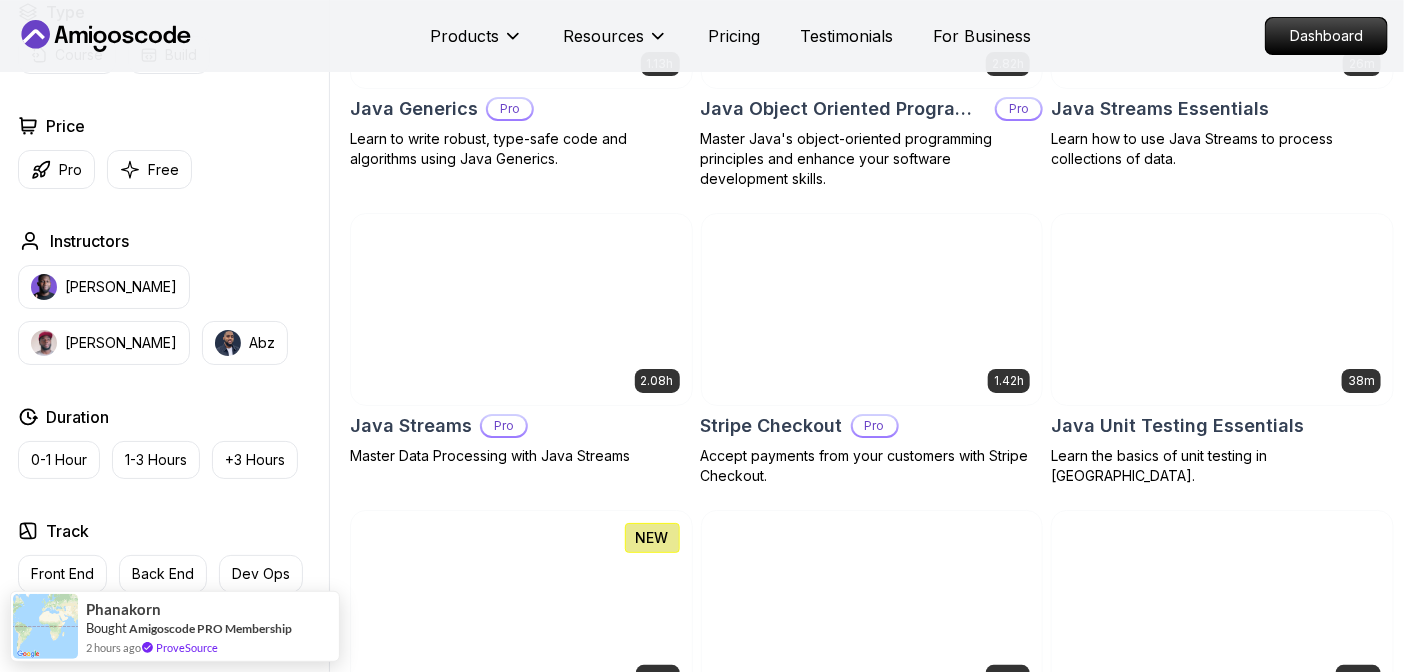 scroll, scrollTop: 2545, scrollLeft: 0, axis: vertical 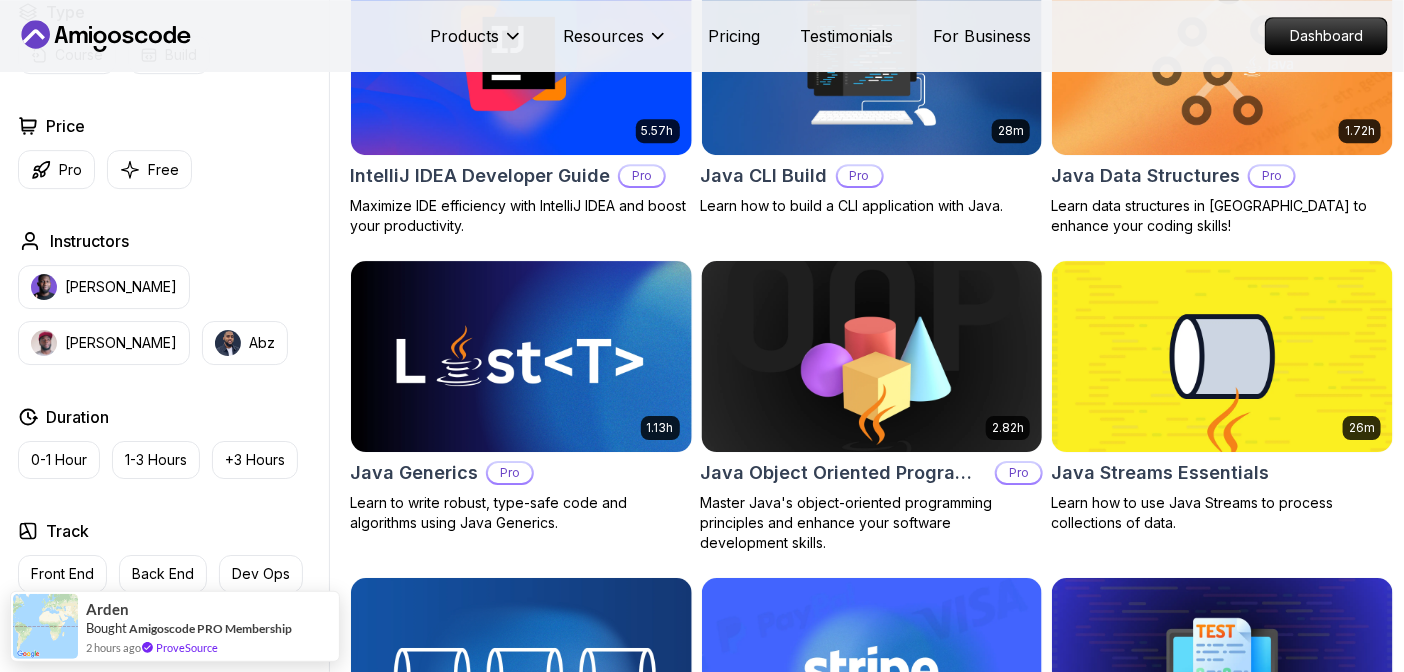 click at bounding box center (872, 356) 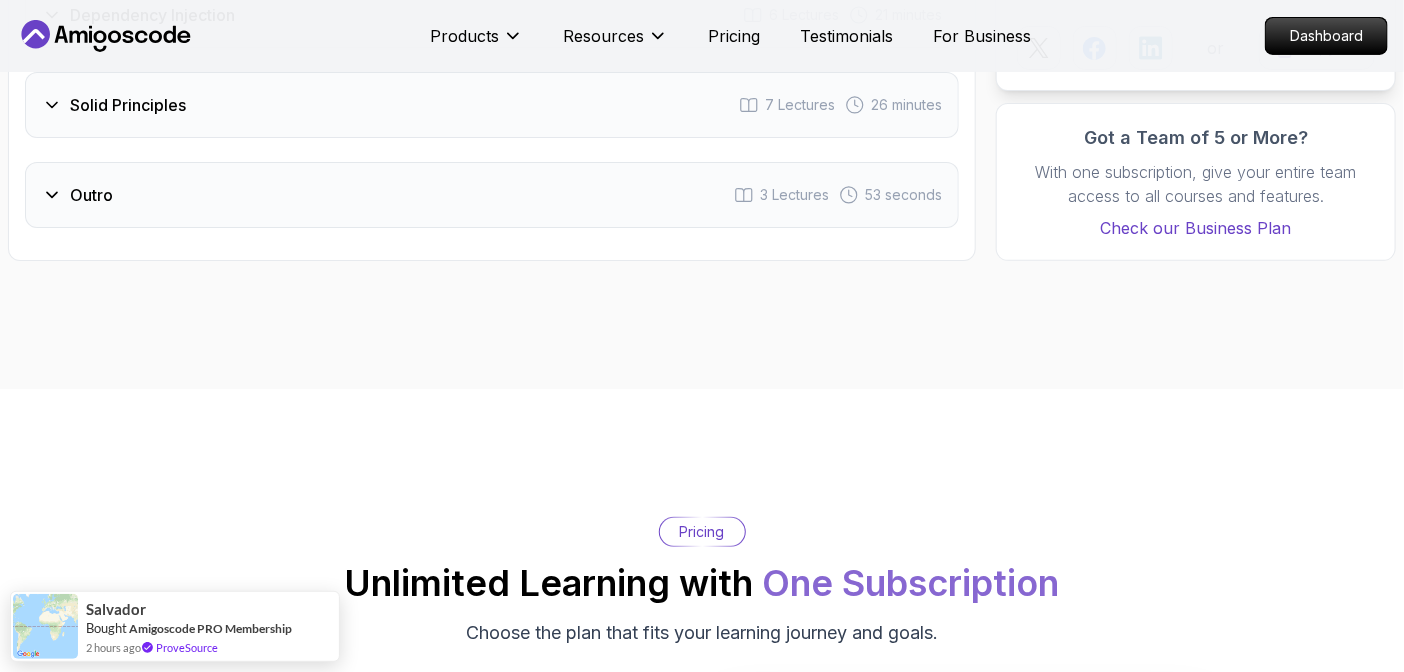 scroll, scrollTop: 2909, scrollLeft: 0, axis: vertical 